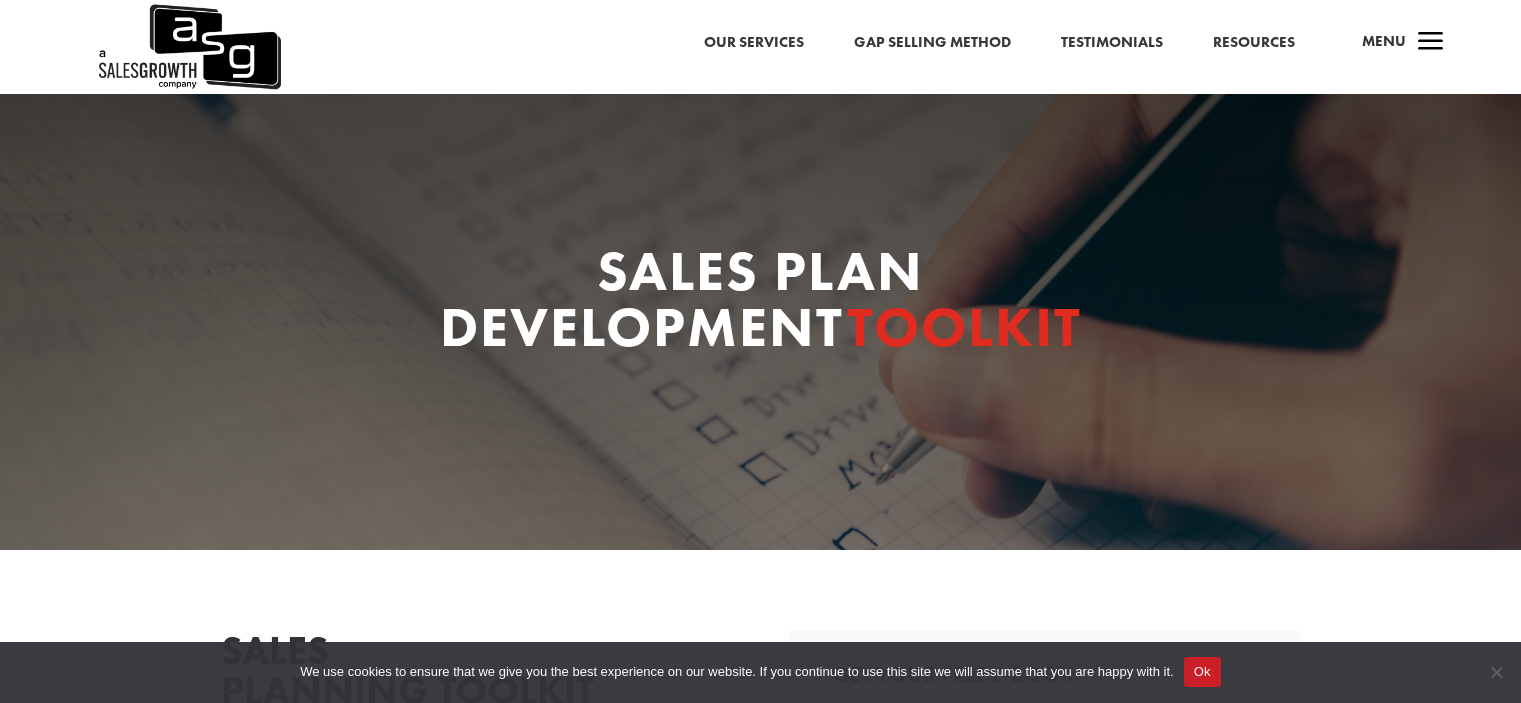 scroll, scrollTop: 484, scrollLeft: 0, axis: vertical 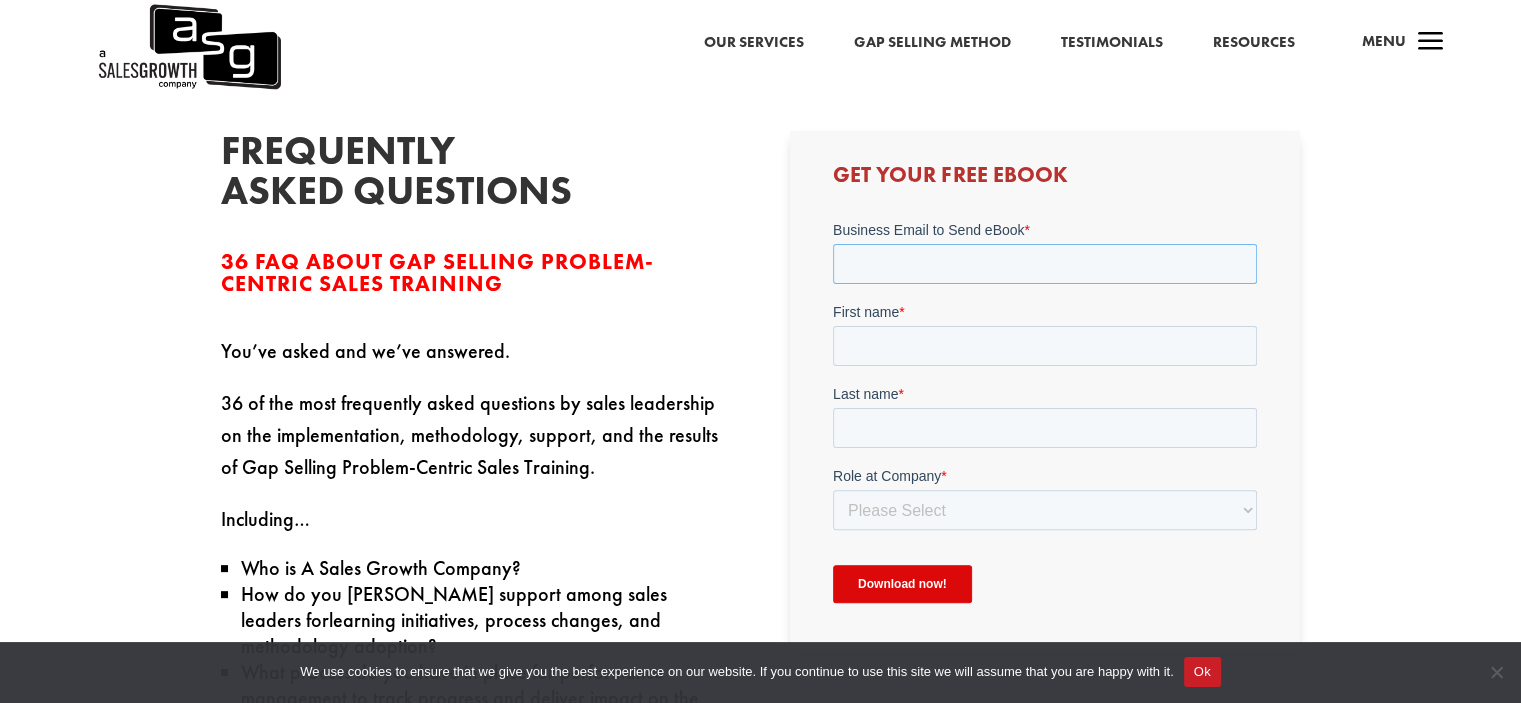 click on "Business Email to Send eBook * First name * Last name * Role at Company * Please Select C-Level (CRO, CSO, etc) Senior Leadership (VP of Sales, VP of Enablement, etc) Director/Manager (Sales Director, Regional Sales Manager, etc) Individual Contributor (AE, SDR, CSM, etc) Other Download now!" at bounding box center (1045, 420) 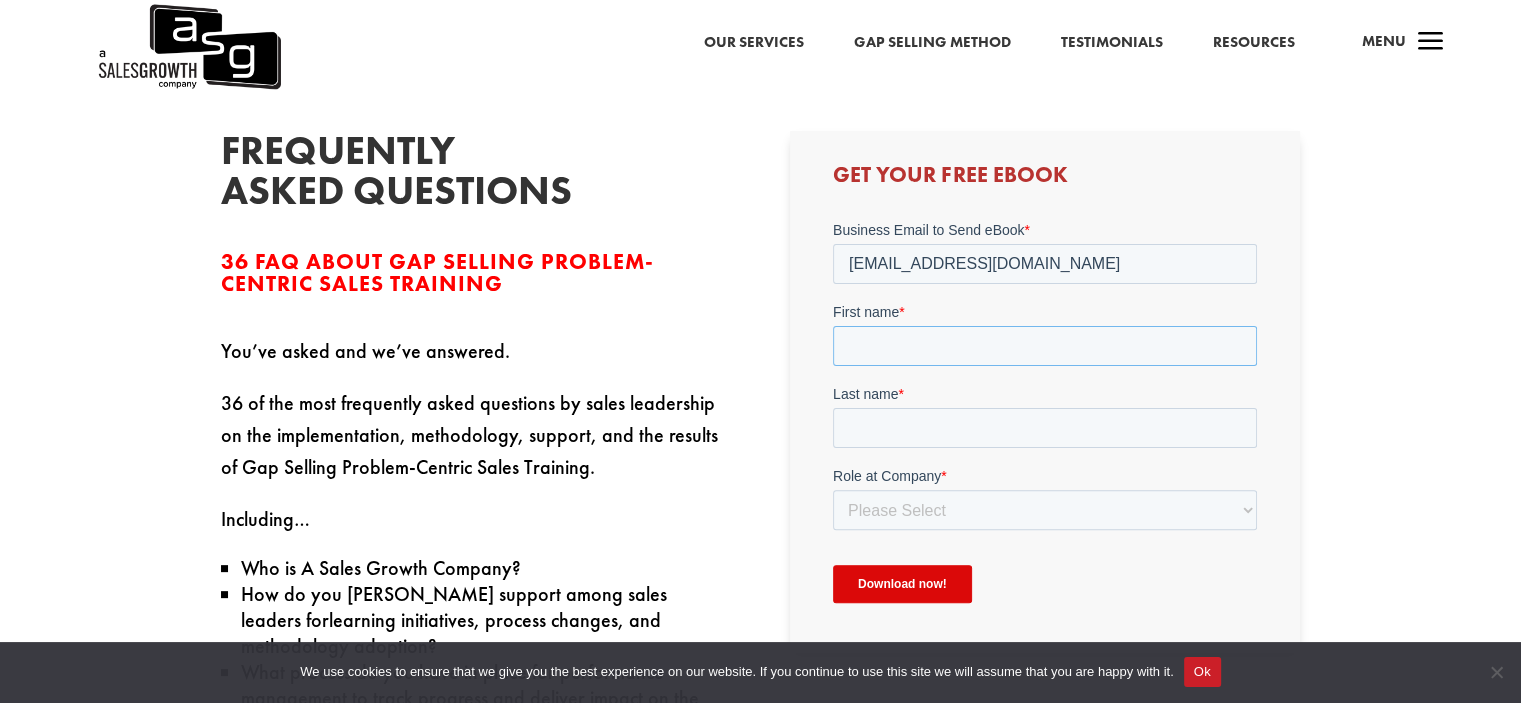 click on "First name *" at bounding box center (1045, 346) 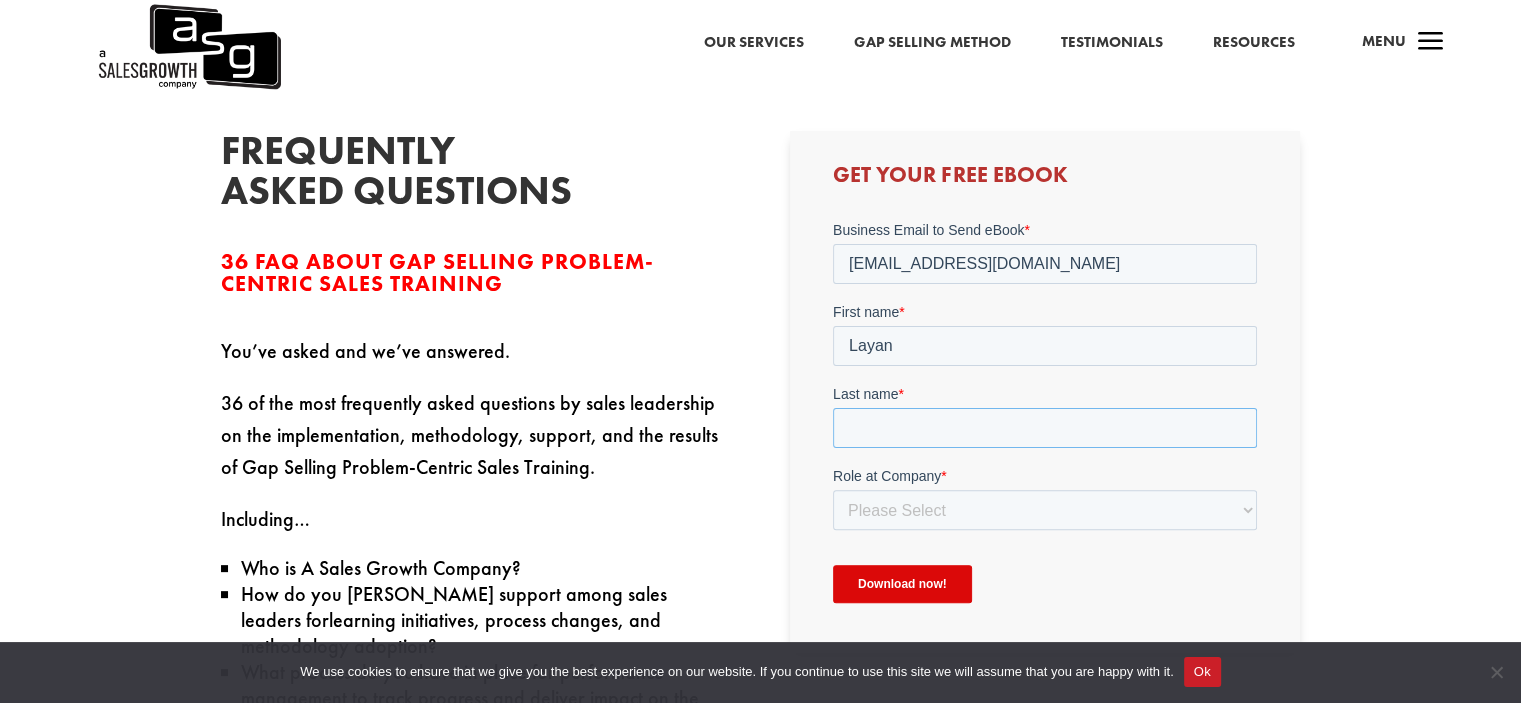 click on "Last name *" at bounding box center [1045, 428] 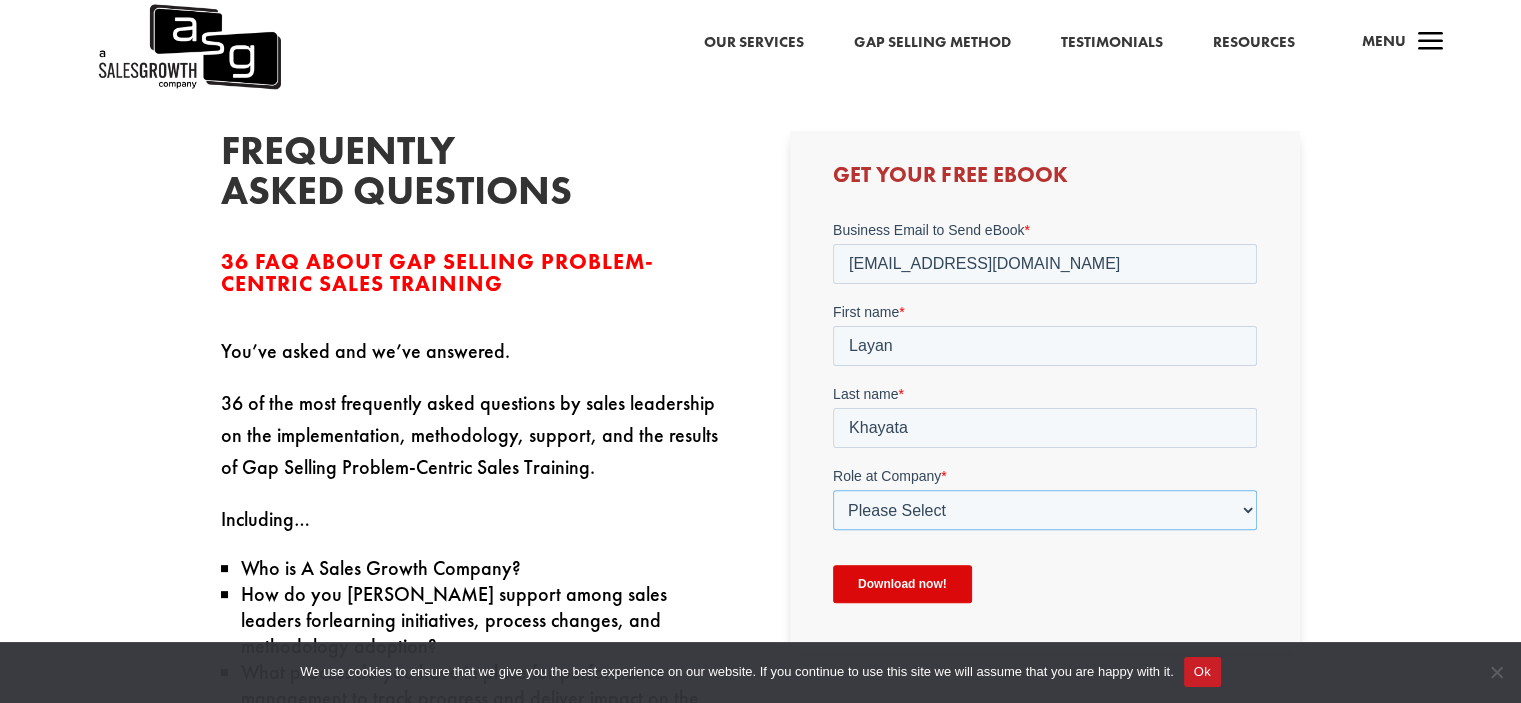 click on "Please Select C-Level (CRO, CSO, etc) Senior Leadership (VP of Sales, VP of Enablement, etc) Director/Manager (Sales Director, Regional Sales Manager, etc) Individual Contributor (AE, SDR, CSM, etc) Other" at bounding box center (1045, 510) 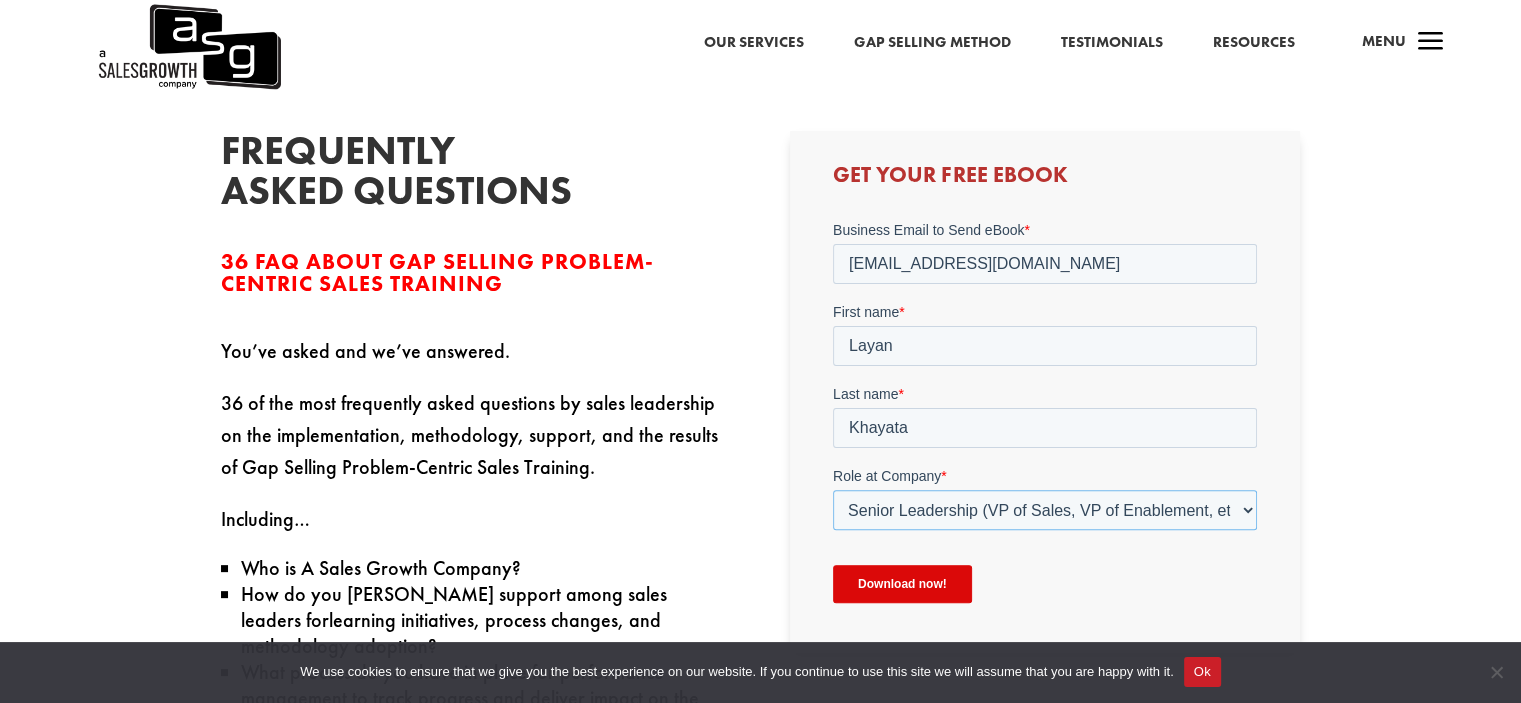 click on "Please Select C-Level (CRO, CSO, etc) Senior Leadership (VP of Sales, VP of Enablement, etc) Director/Manager (Sales Director, Regional Sales Manager, etc) Individual Contributor (AE, SDR, CSM, etc) Other" at bounding box center (1045, 510) 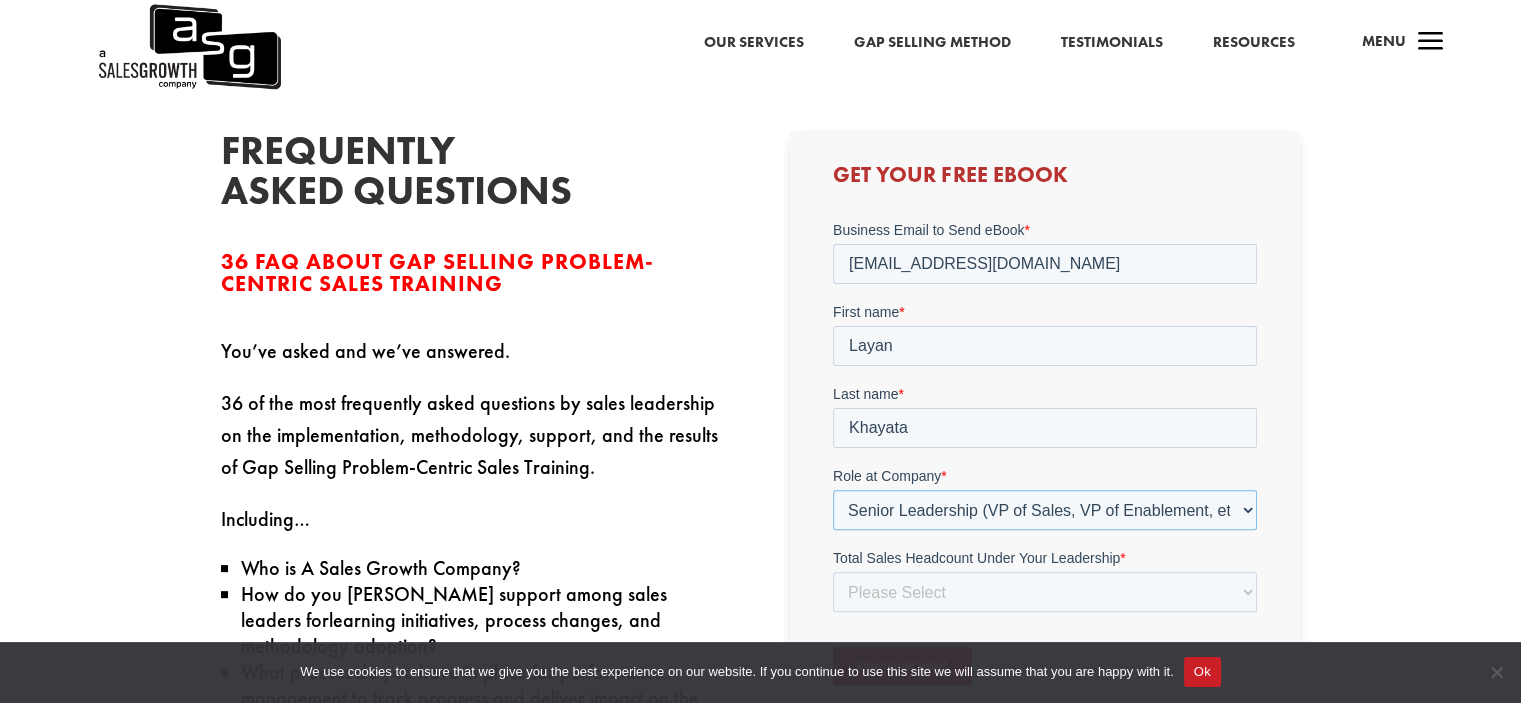 scroll, scrollTop: 600, scrollLeft: 0, axis: vertical 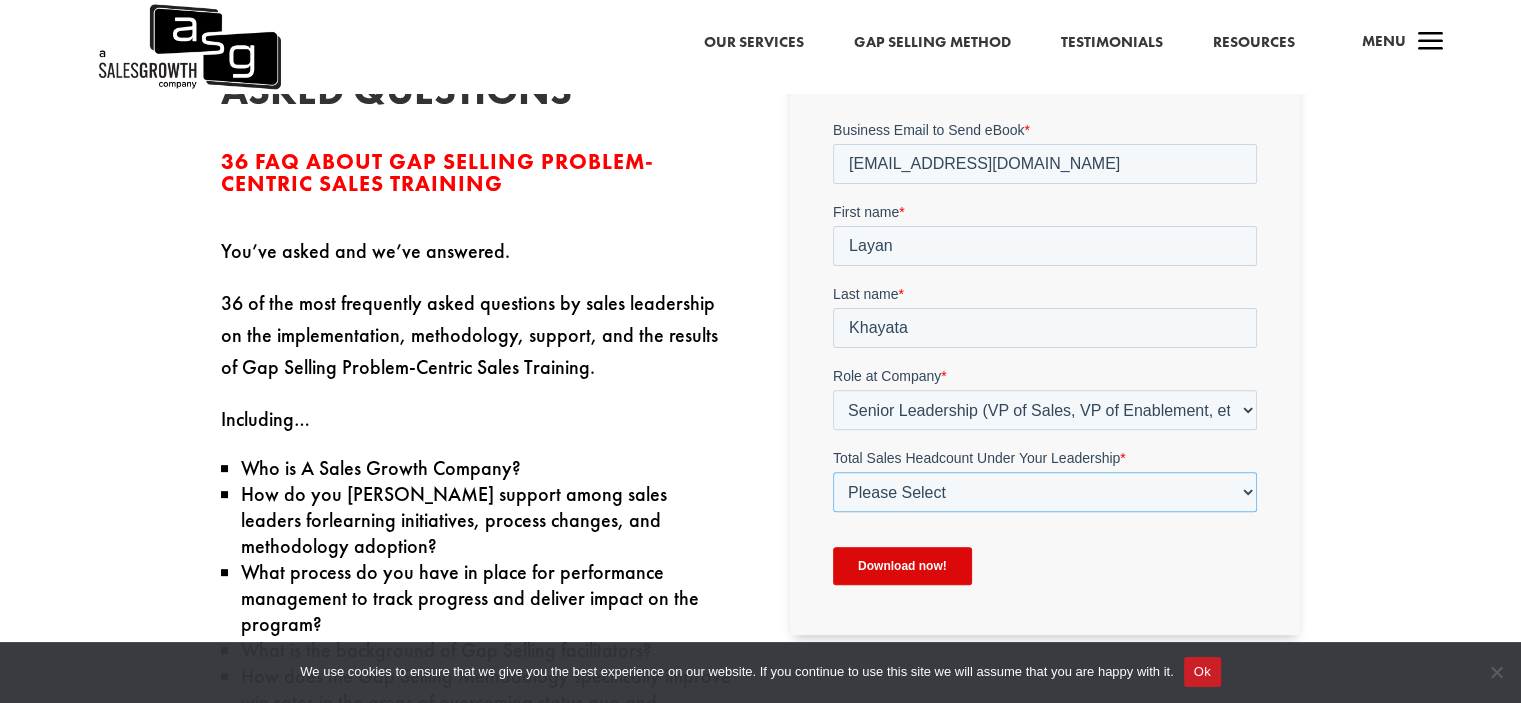 click on "Please Select Just Me 1-9 [PHONE_NUMBER] [PHONE_NUMBER]+" at bounding box center (1045, 492) 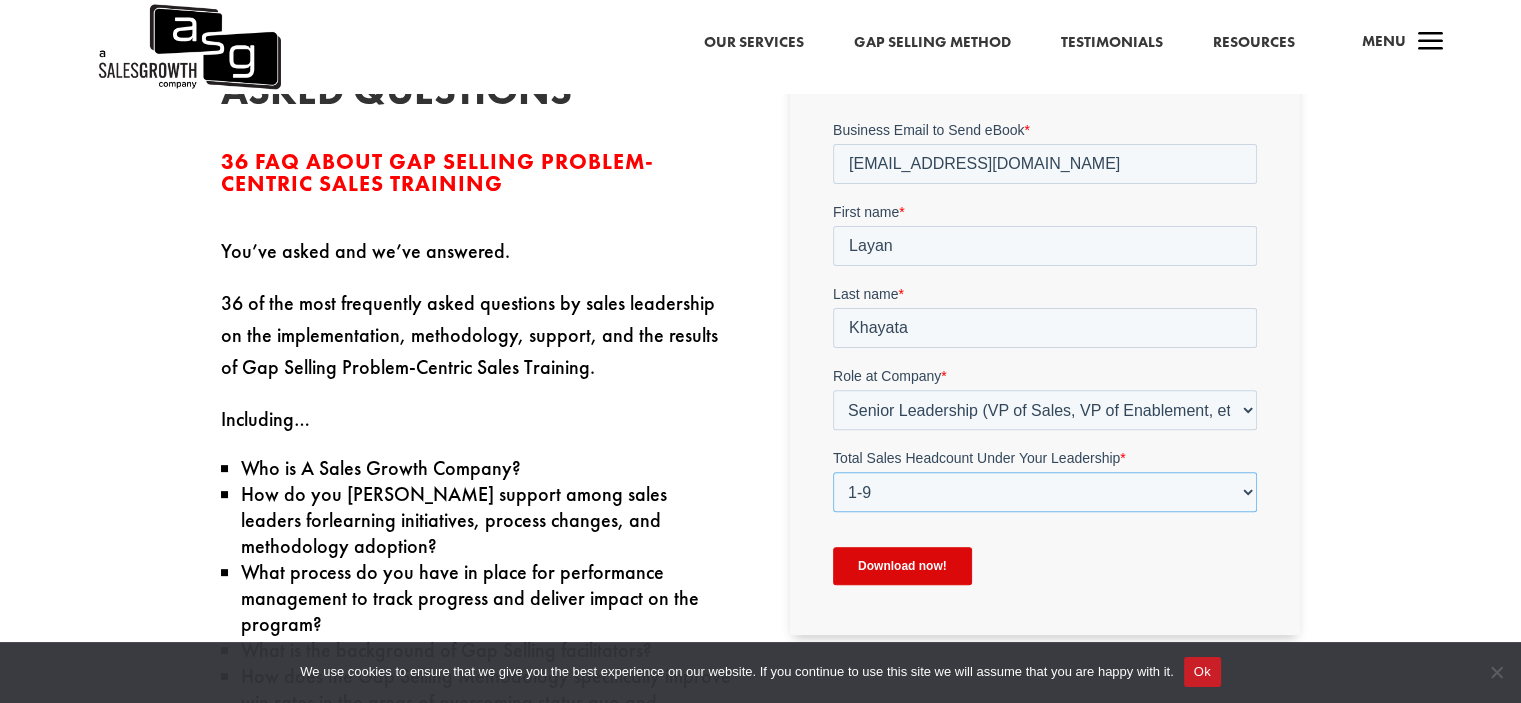 click on "Please Select Just Me 1-9 [PHONE_NUMBER] [PHONE_NUMBER]+" at bounding box center (1045, 492) 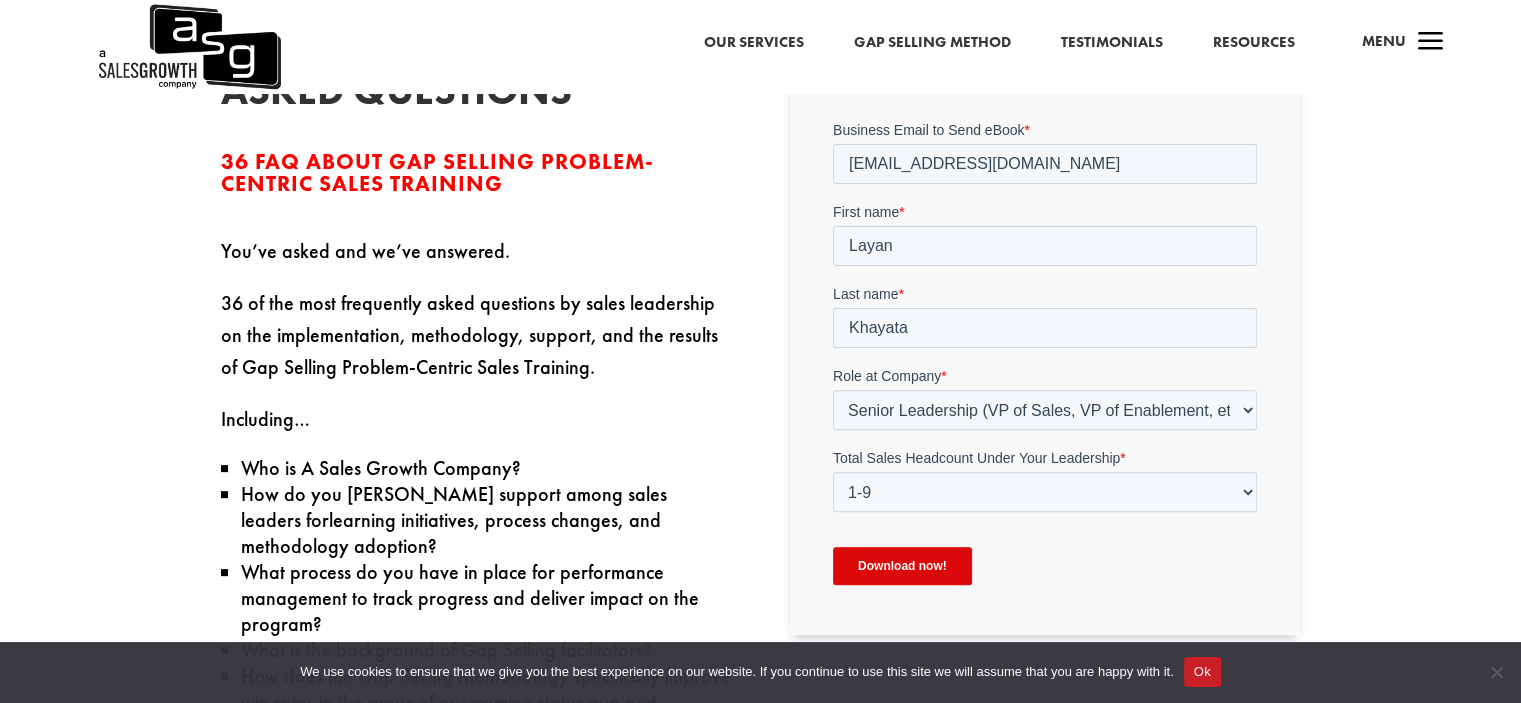 click on "Download now!" at bounding box center [902, 566] 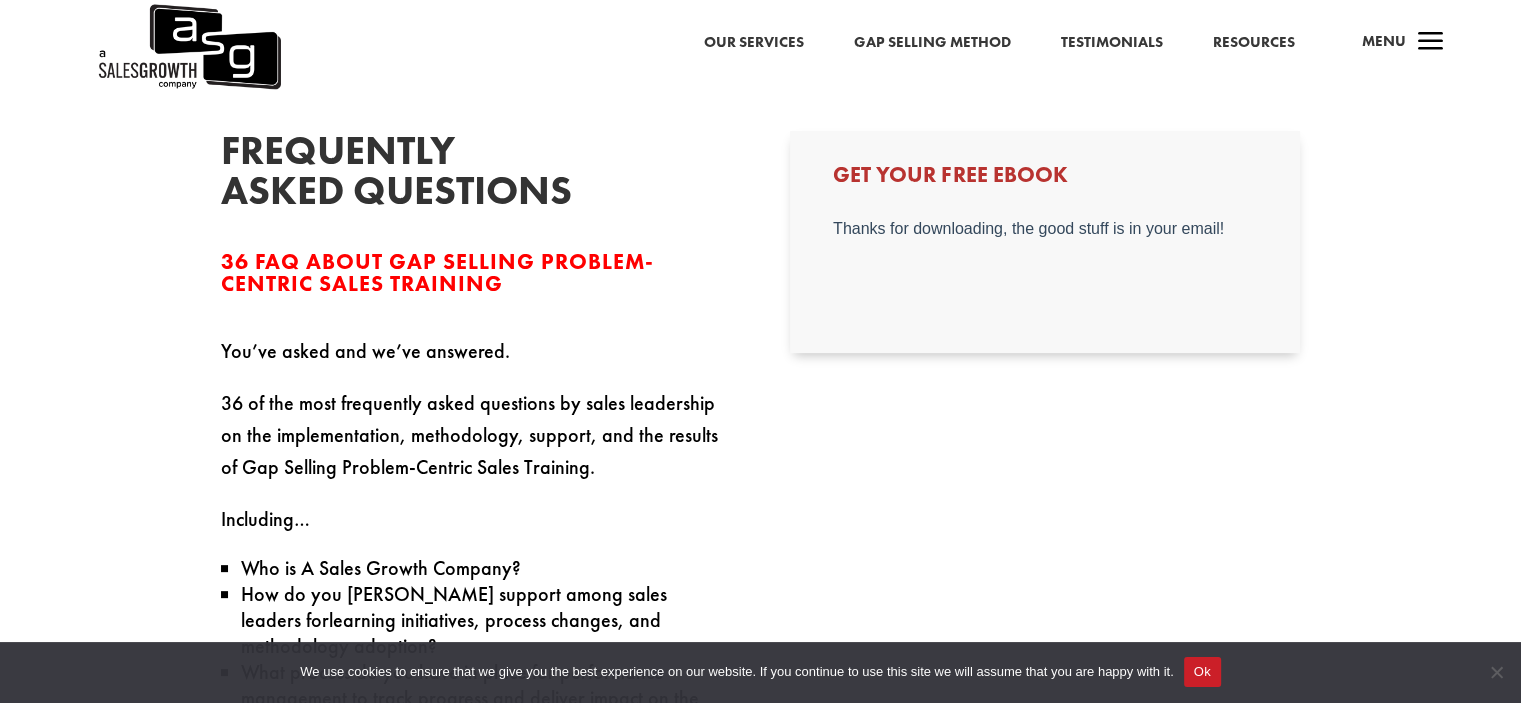 scroll, scrollTop: 400, scrollLeft: 0, axis: vertical 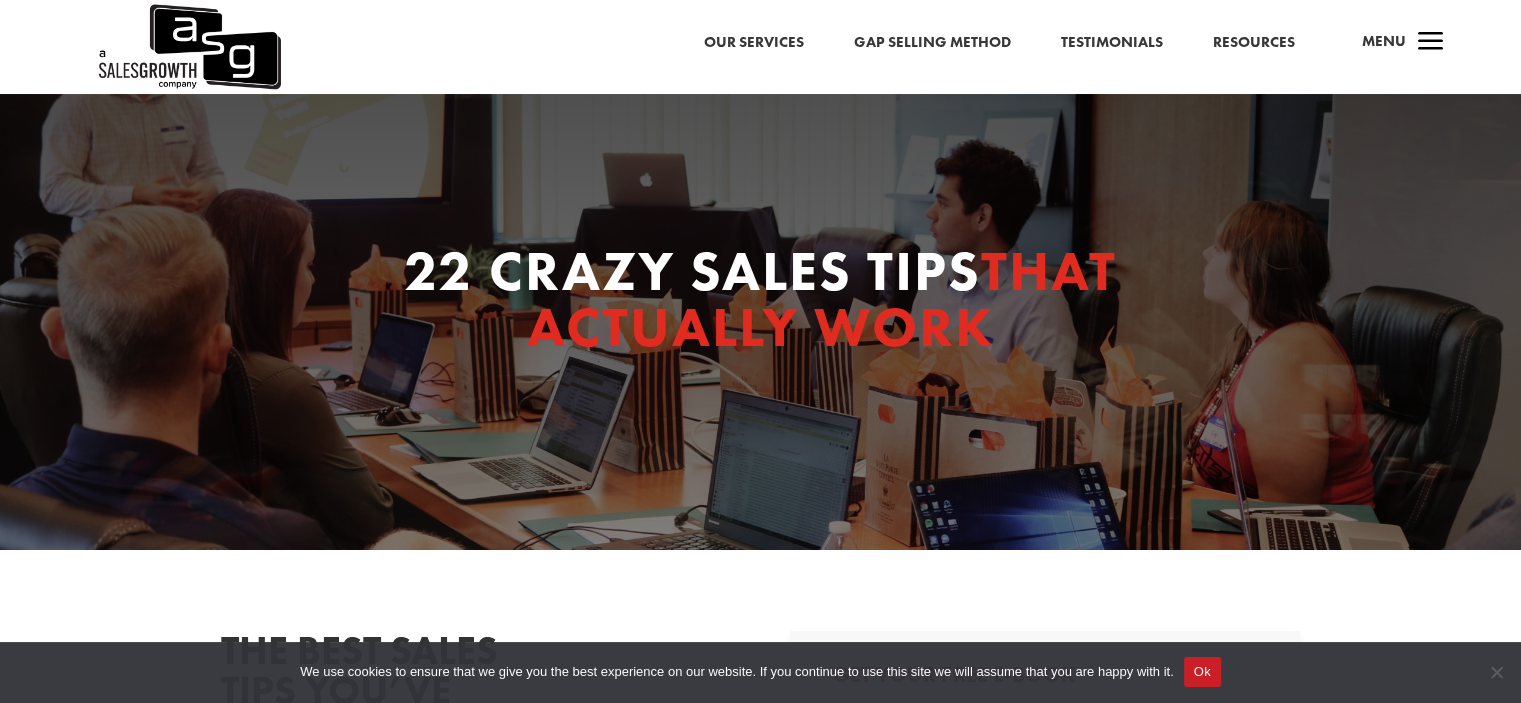 select on "Director/Manager (Sales Director, Regional Sales Manager, etc)" 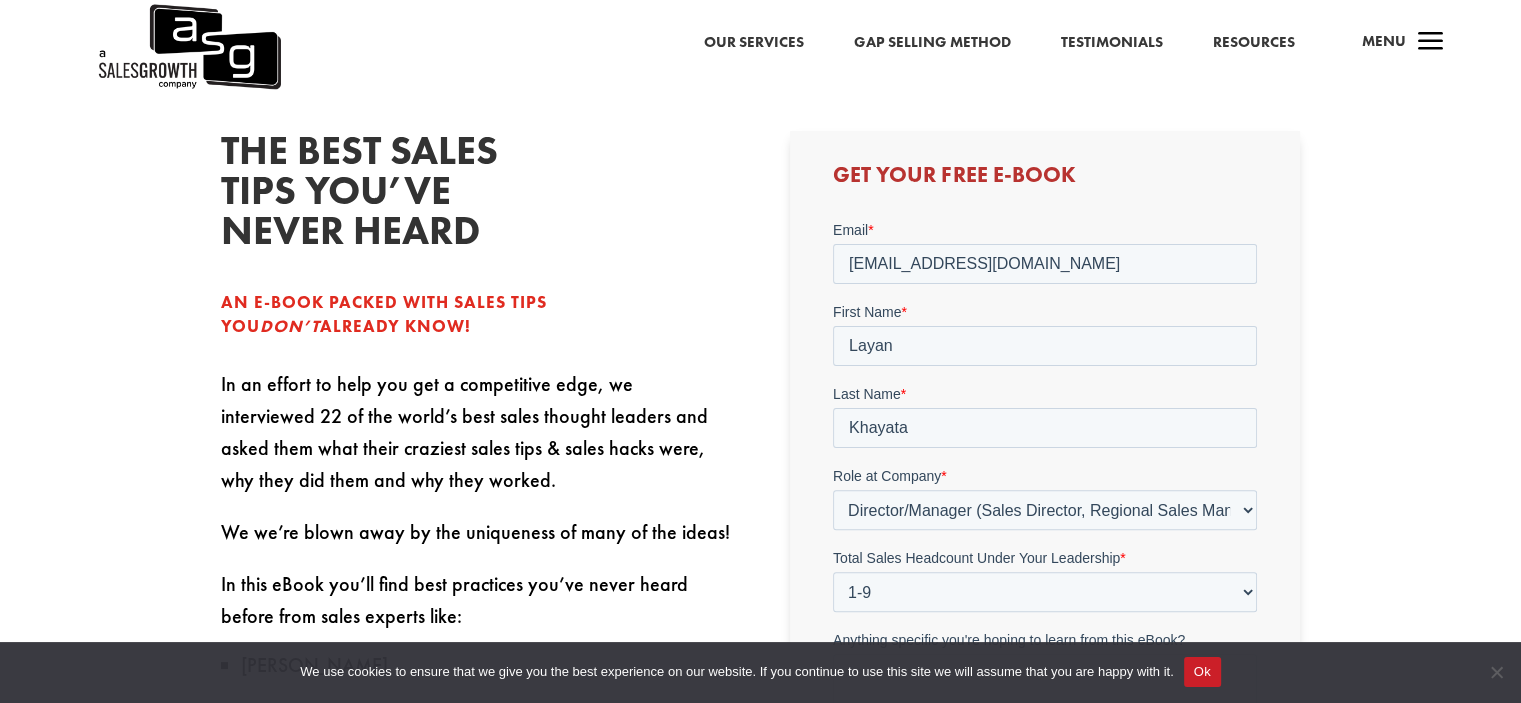 scroll, scrollTop: 700, scrollLeft: 0, axis: vertical 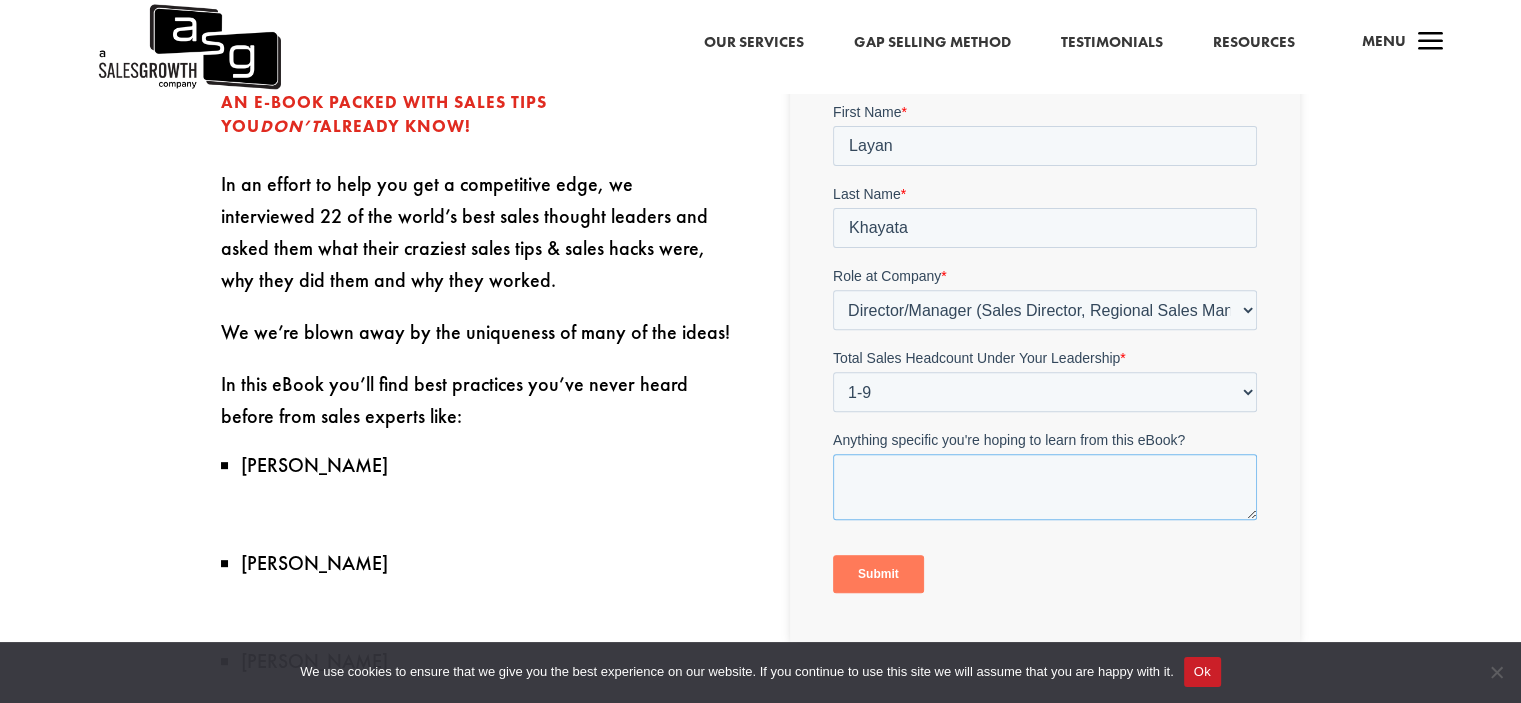 click on "Anything specific you're hoping to learn from this eBook?" at bounding box center (1045, 487) 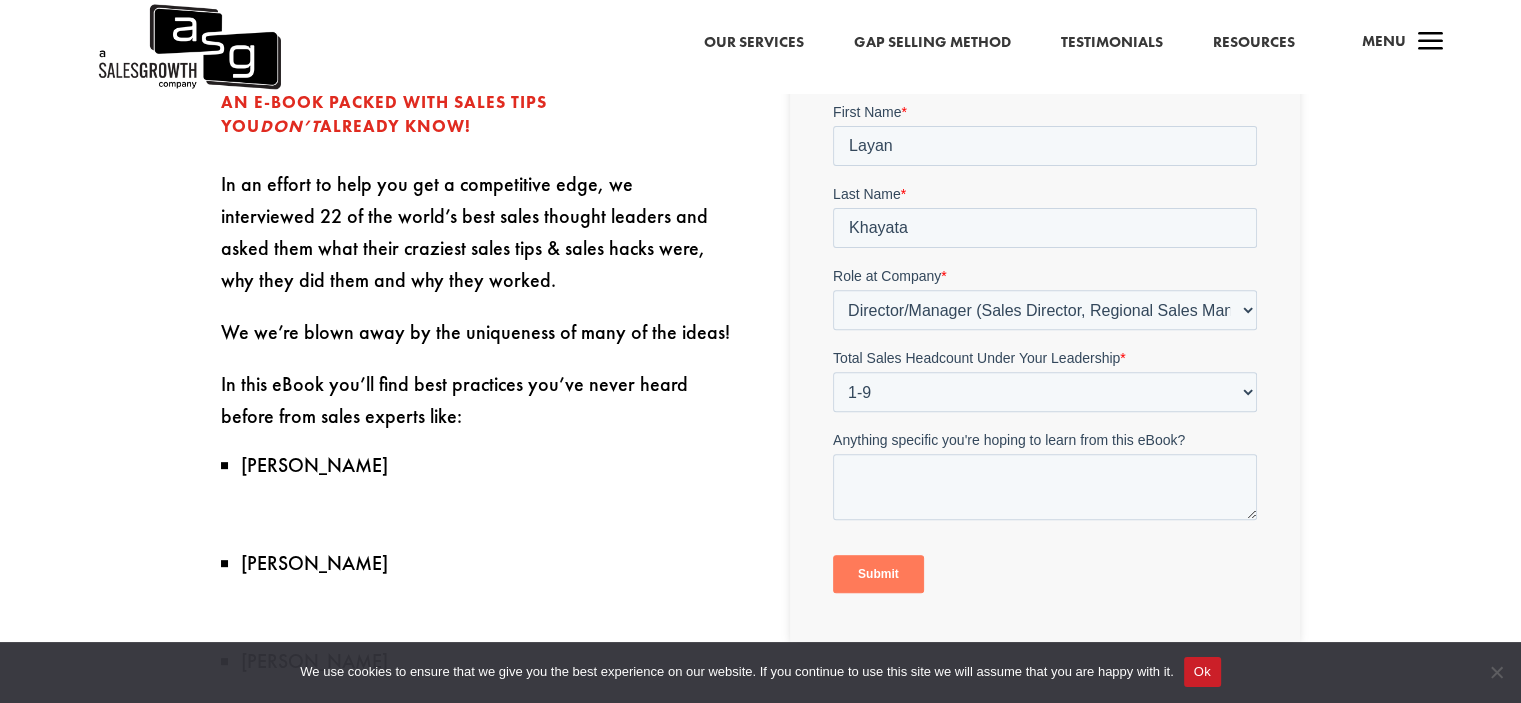 click on "Submit" at bounding box center [878, 574] 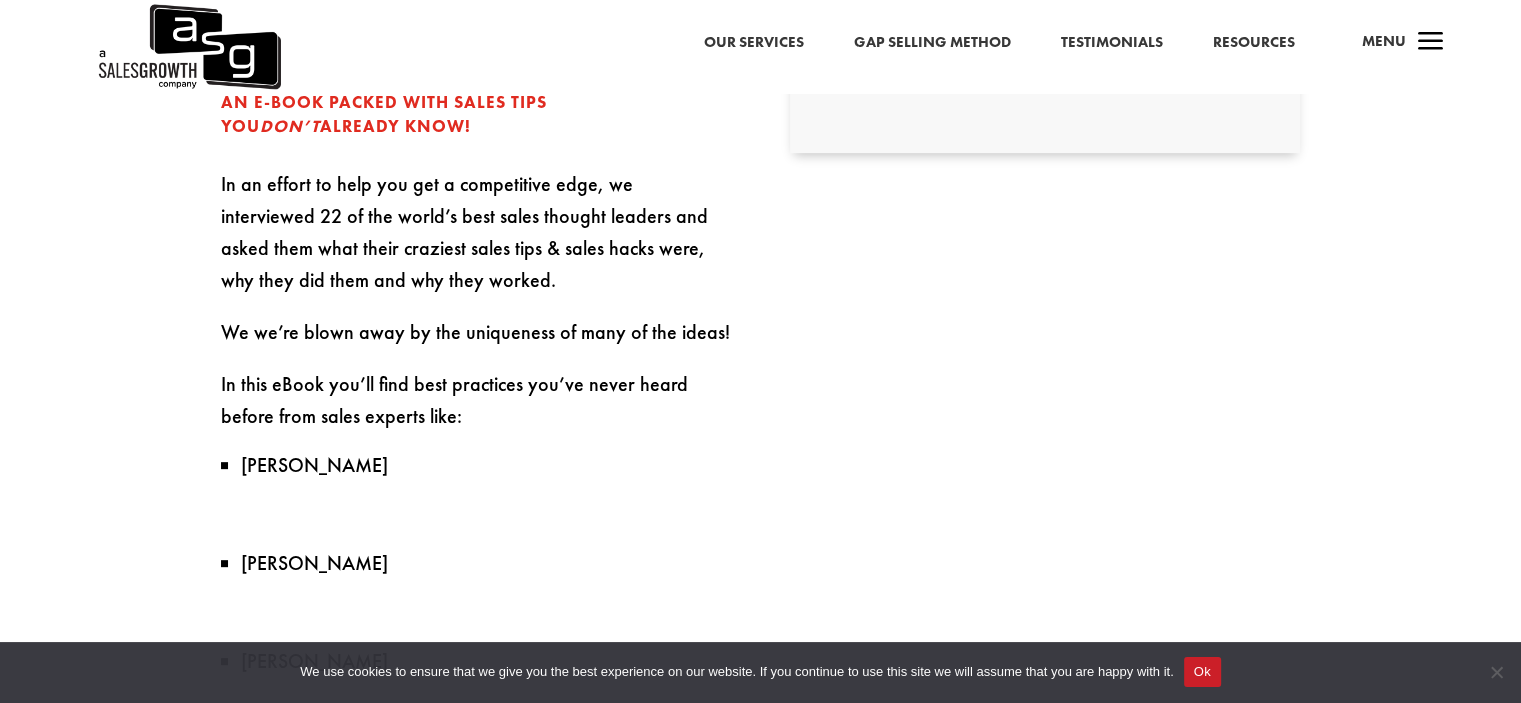 scroll, scrollTop: 400, scrollLeft: 0, axis: vertical 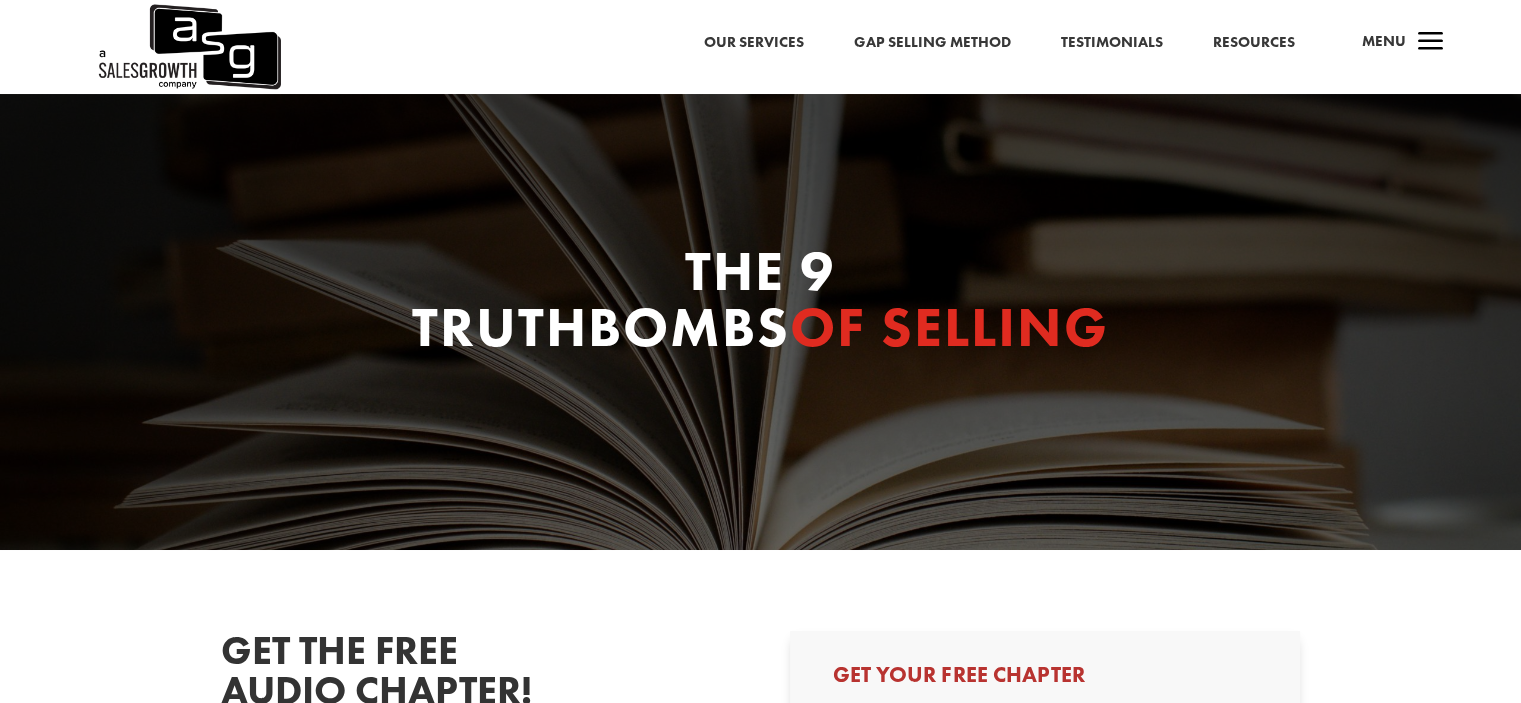 select on "Director/Manager (Sales Director, Regional Sales Manager, etc)" 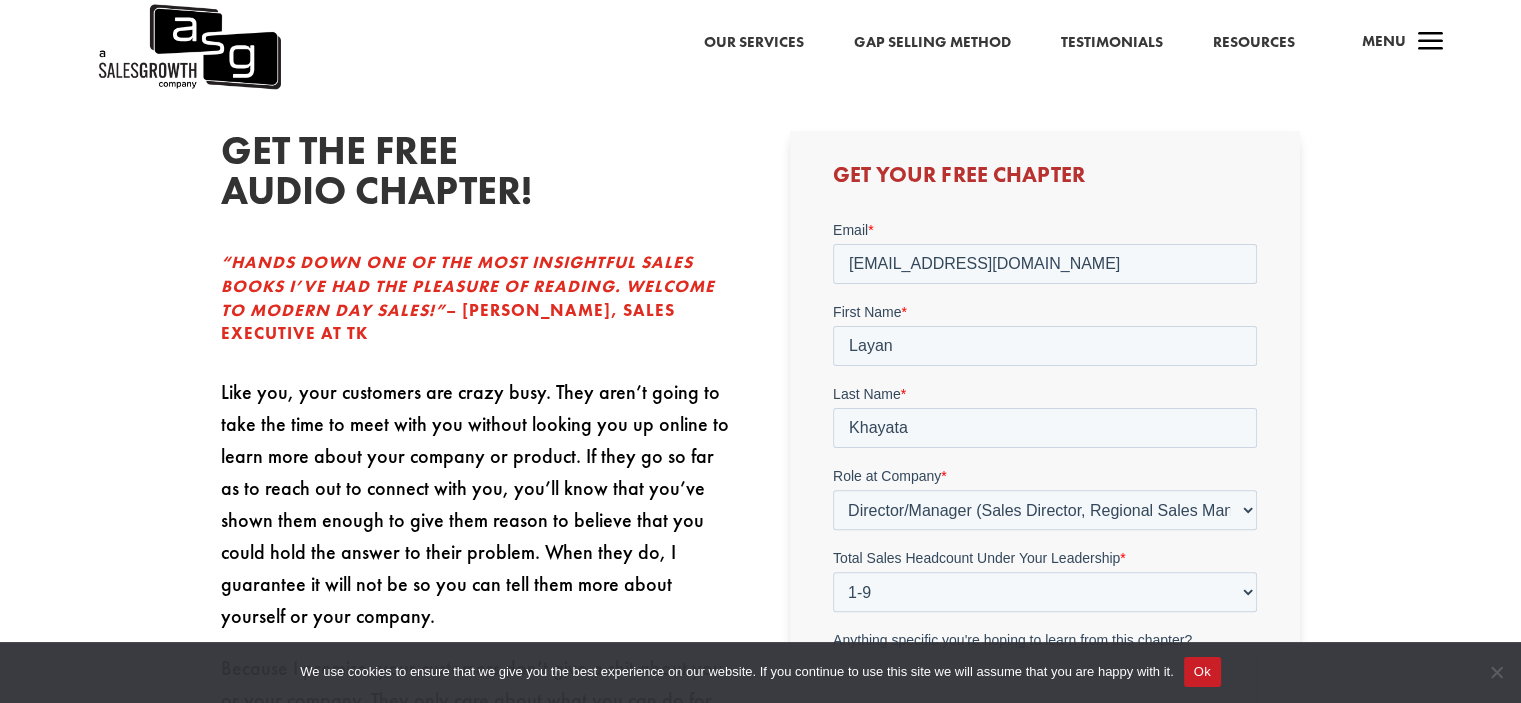 scroll, scrollTop: 900, scrollLeft: 0, axis: vertical 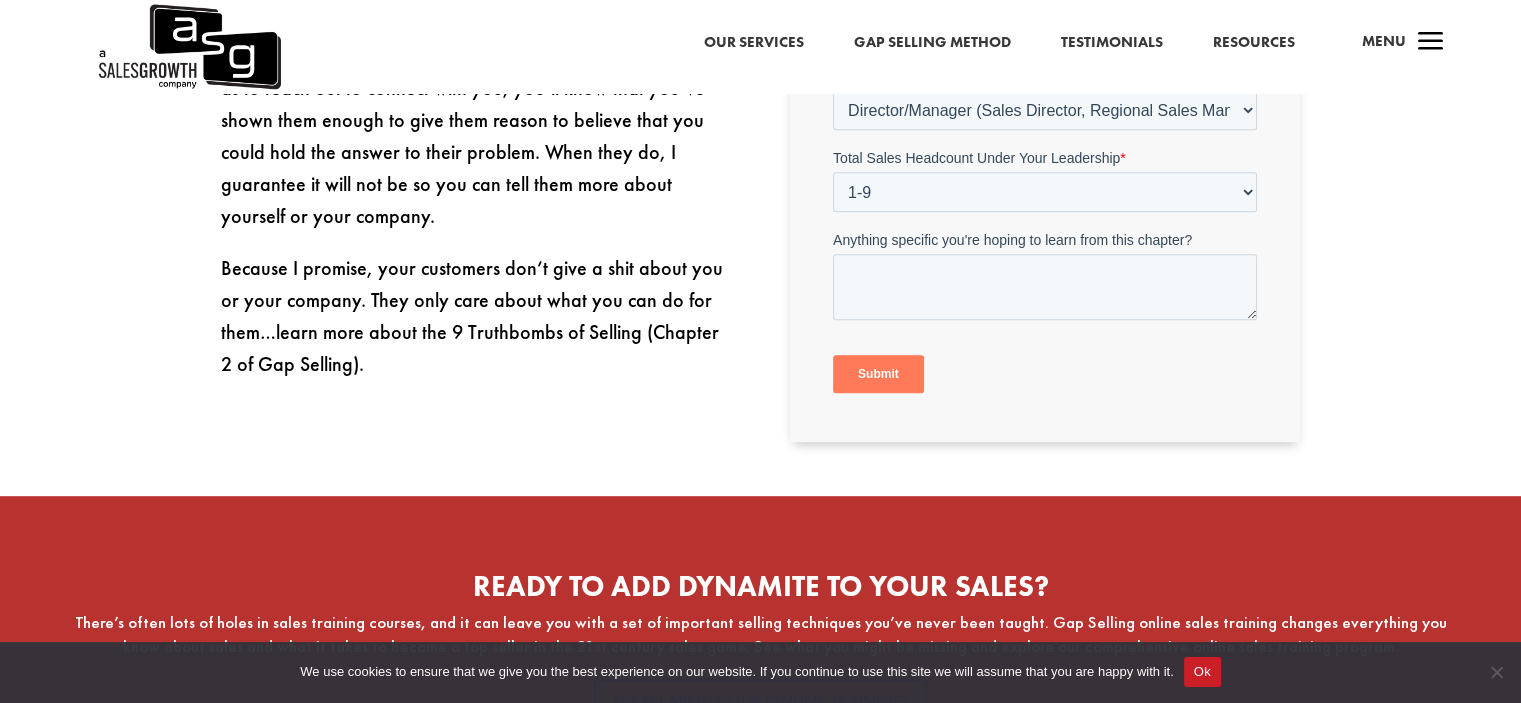 click on "Submit" at bounding box center [878, 375] 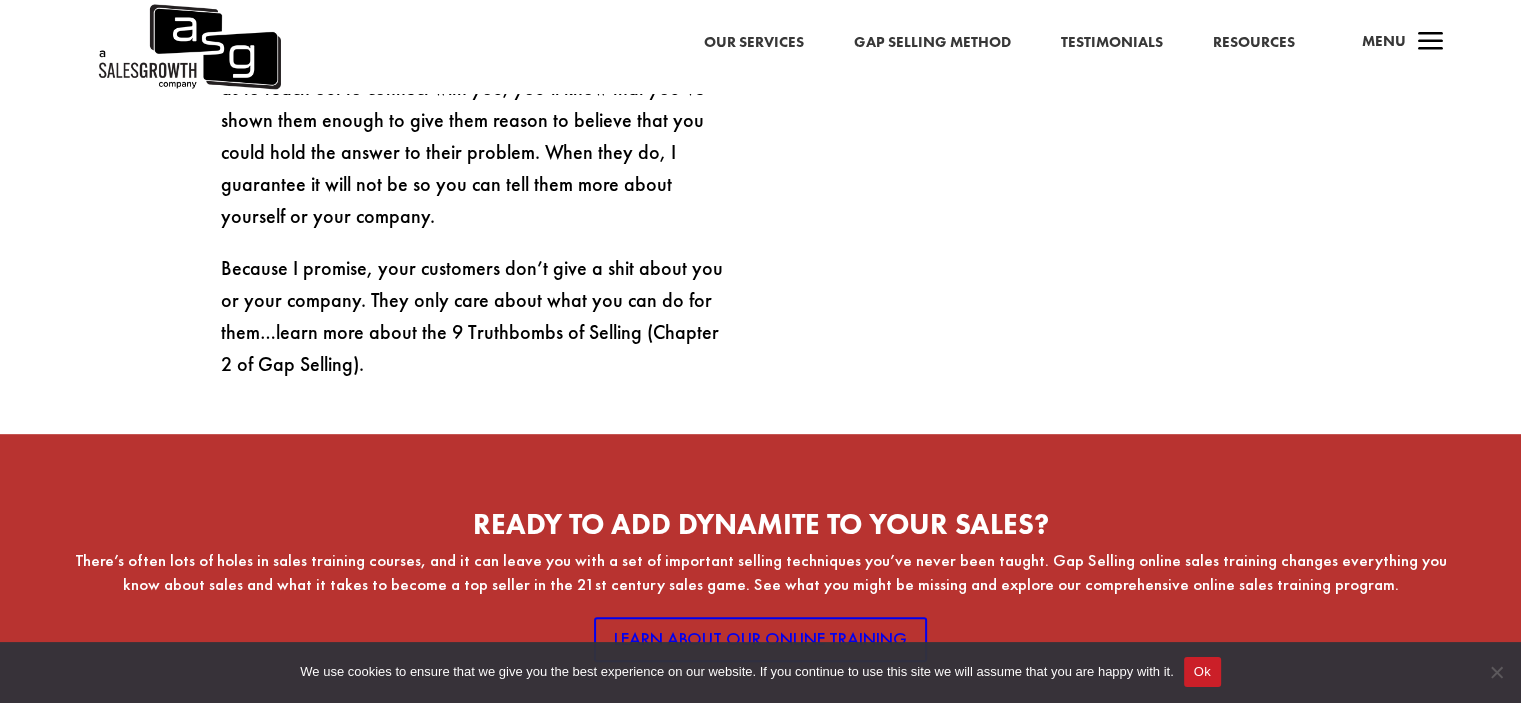 scroll, scrollTop: 500, scrollLeft: 0, axis: vertical 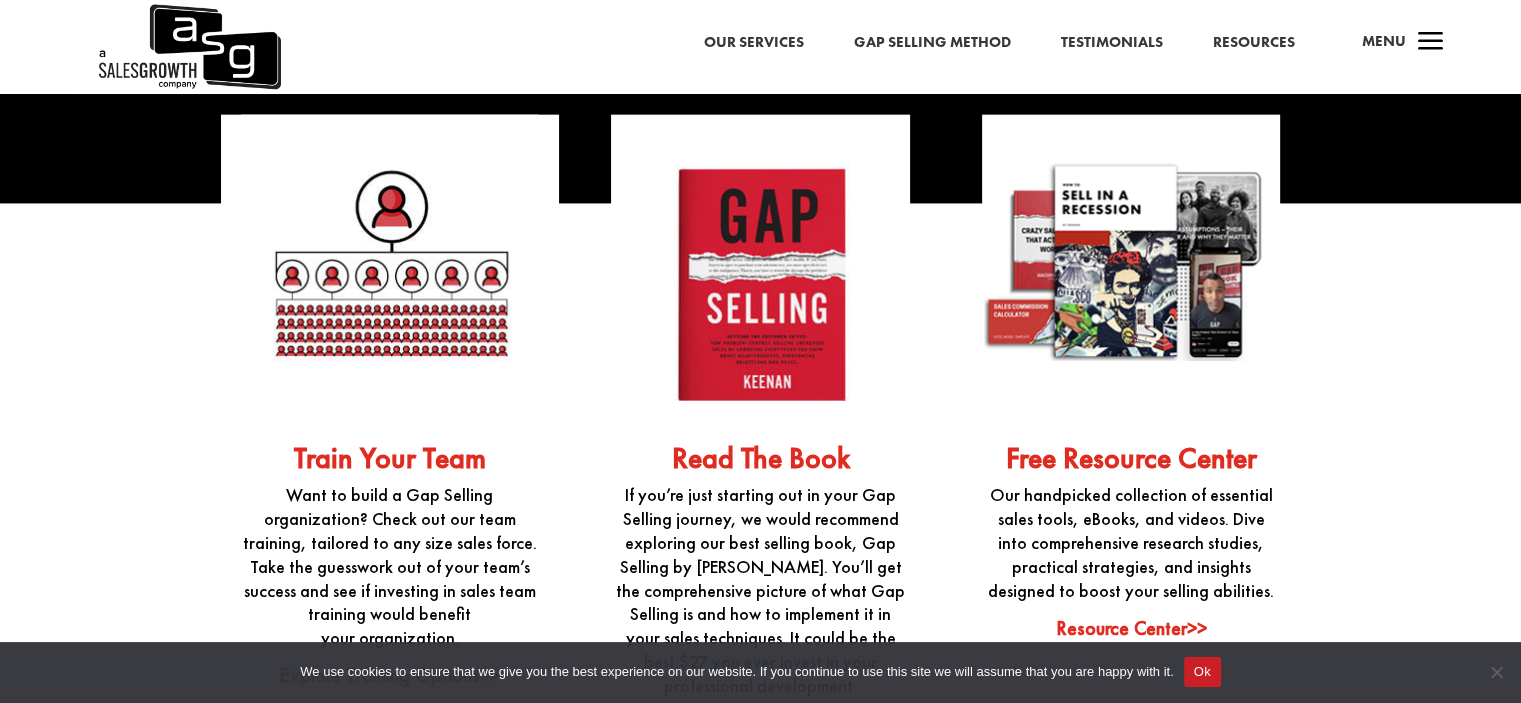 click on "Free Resource Center" at bounding box center [1131, 458] 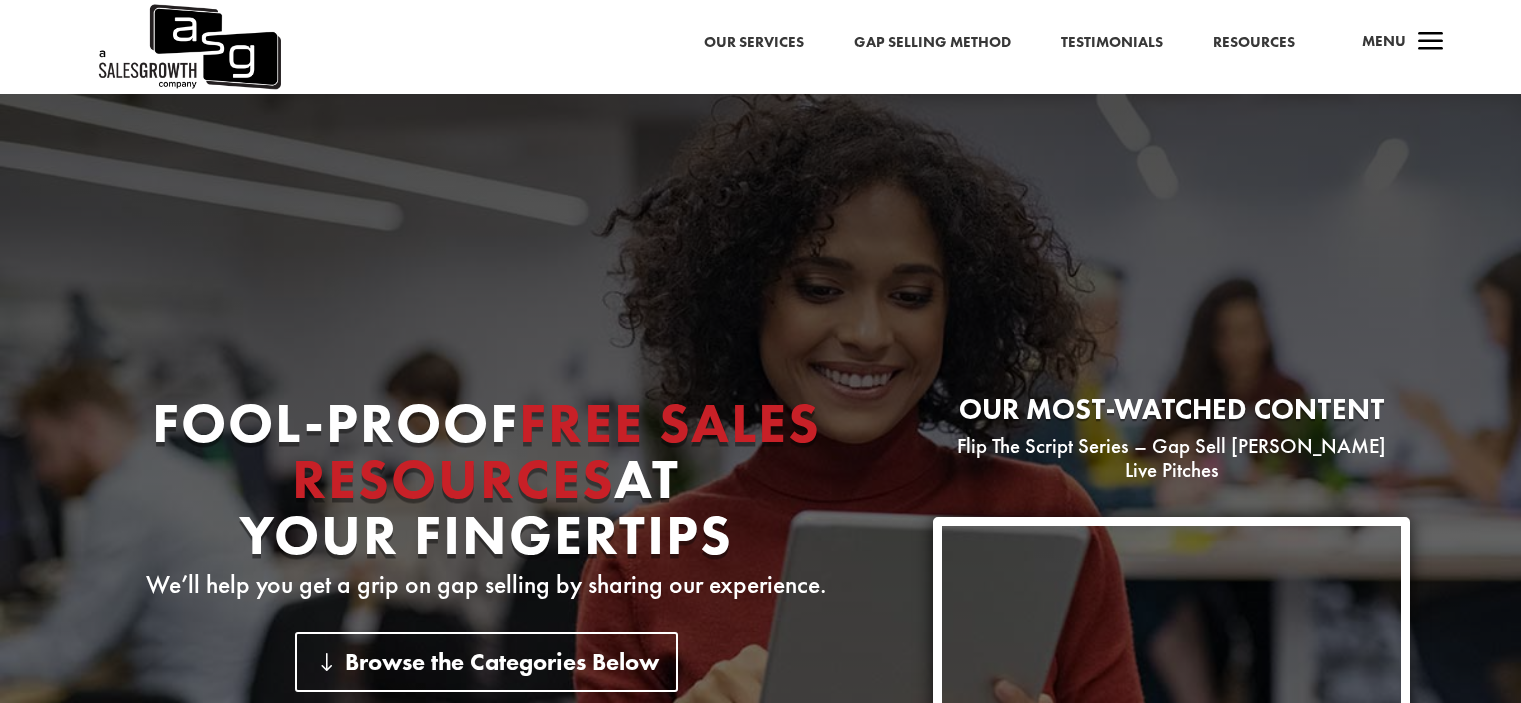 scroll, scrollTop: 0, scrollLeft: 0, axis: both 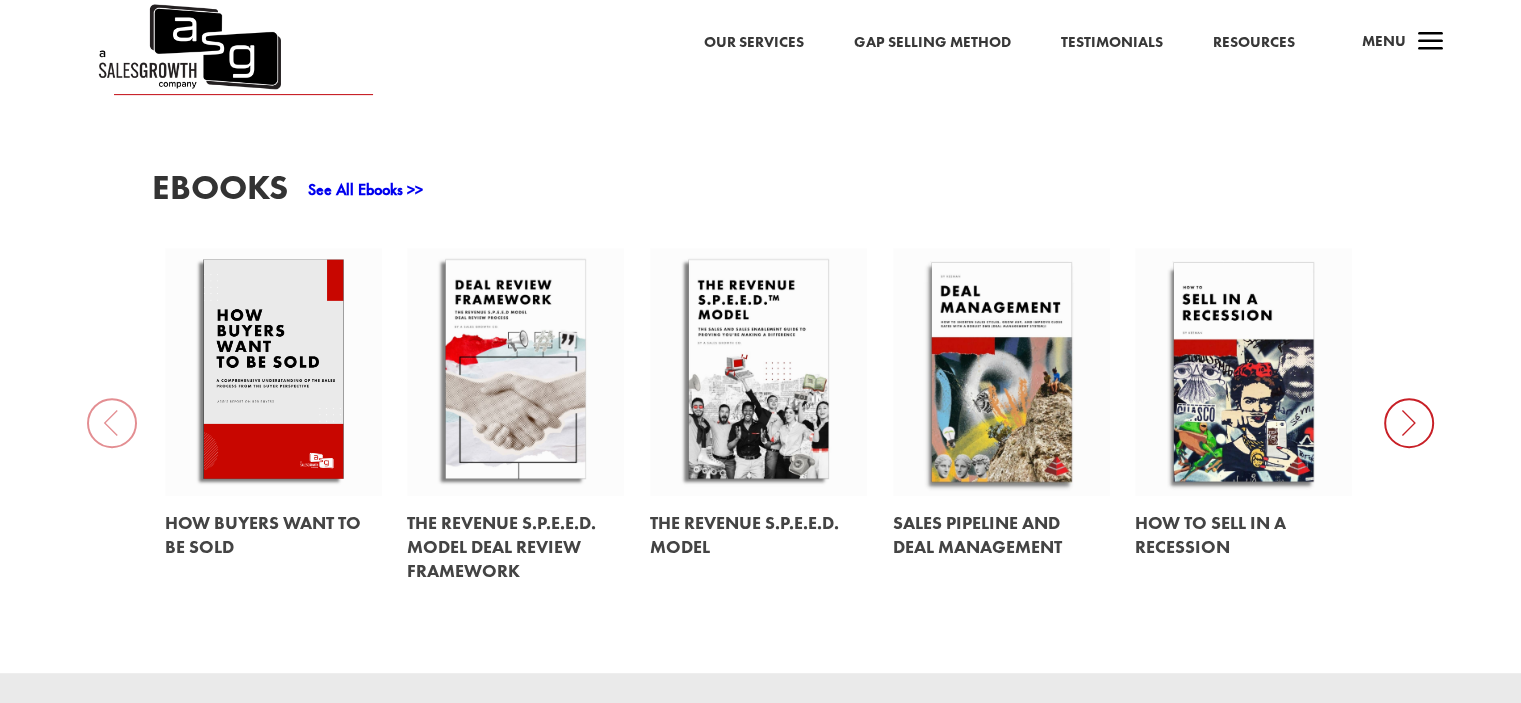 click at bounding box center [274, 534] 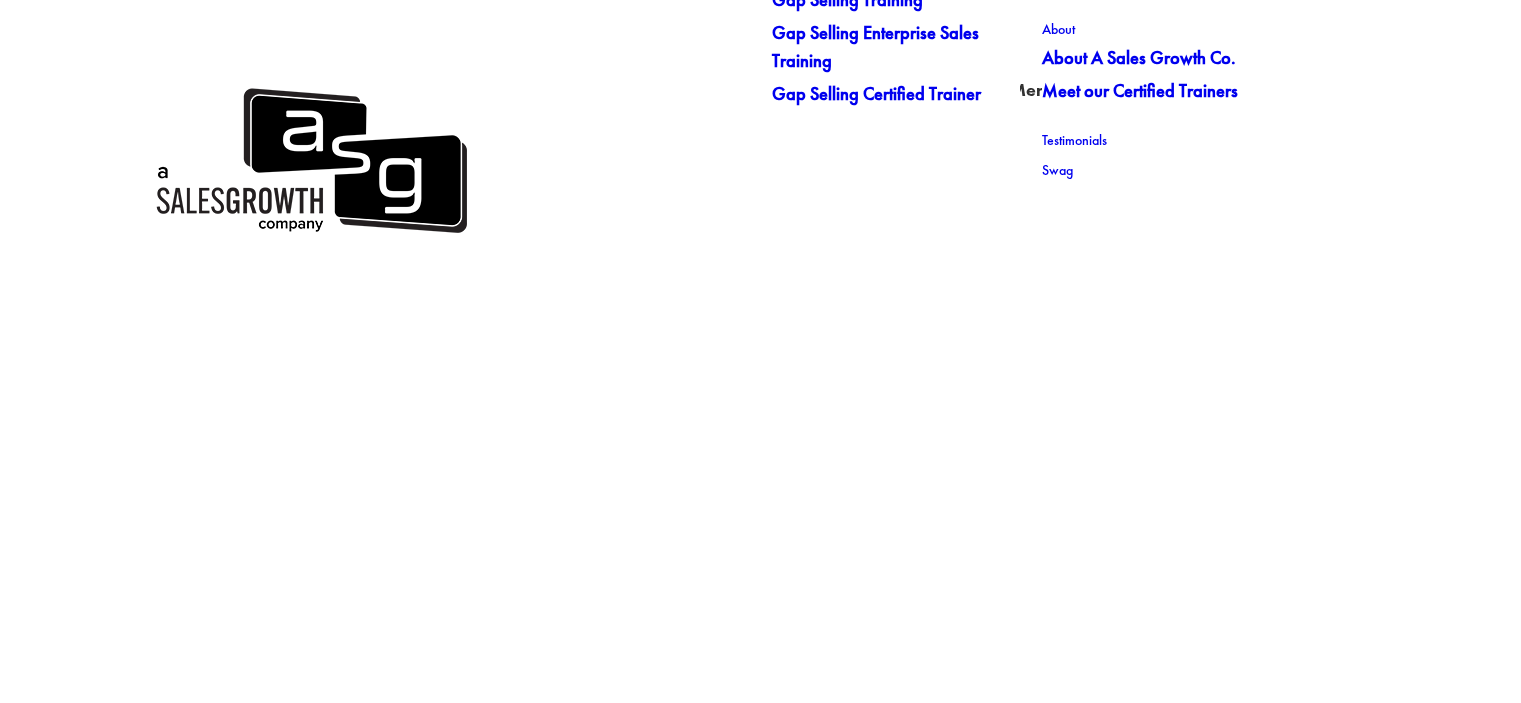 scroll, scrollTop: 0, scrollLeft: 0, axis: both 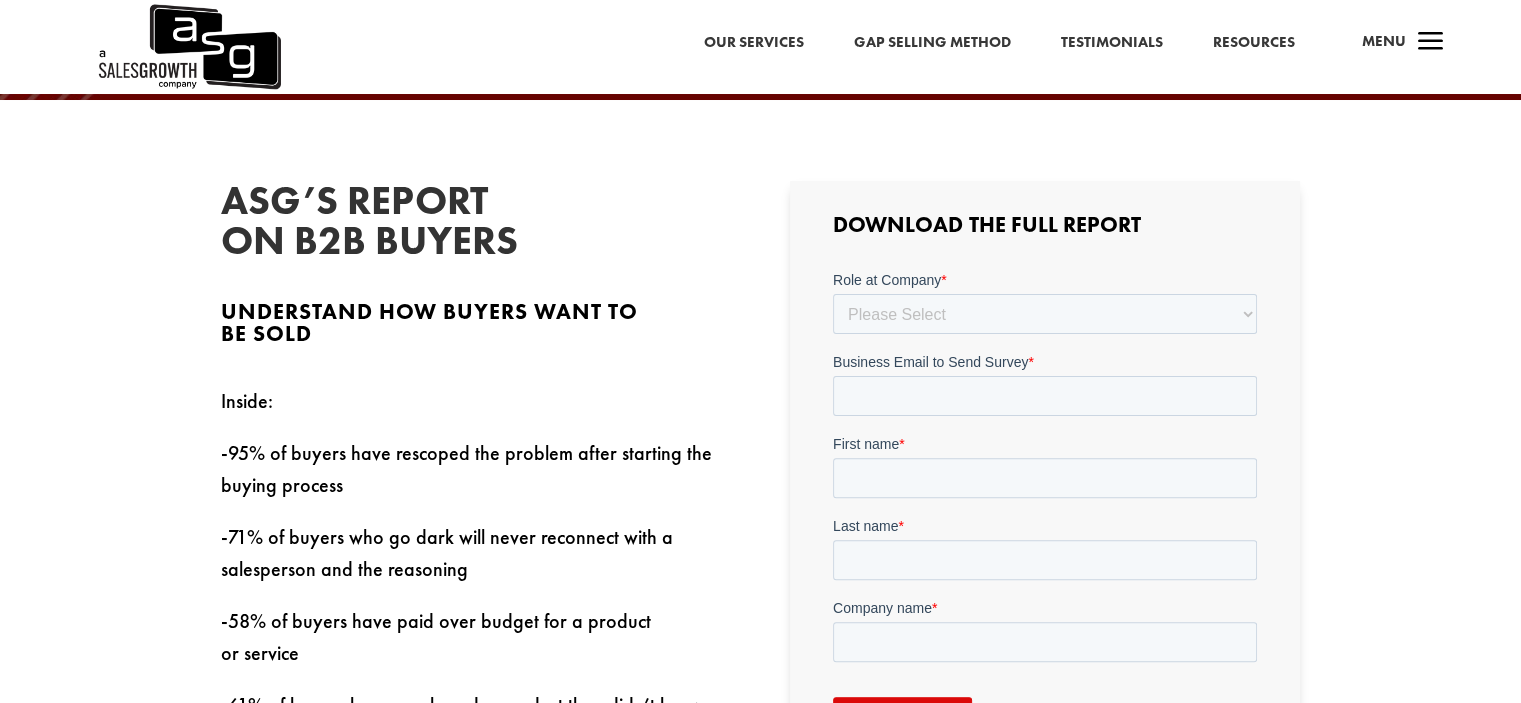drag, startPoint x: 817, startPoint y: 333, endPoint x: 832, endPoint y: 336, distance: 15.297058 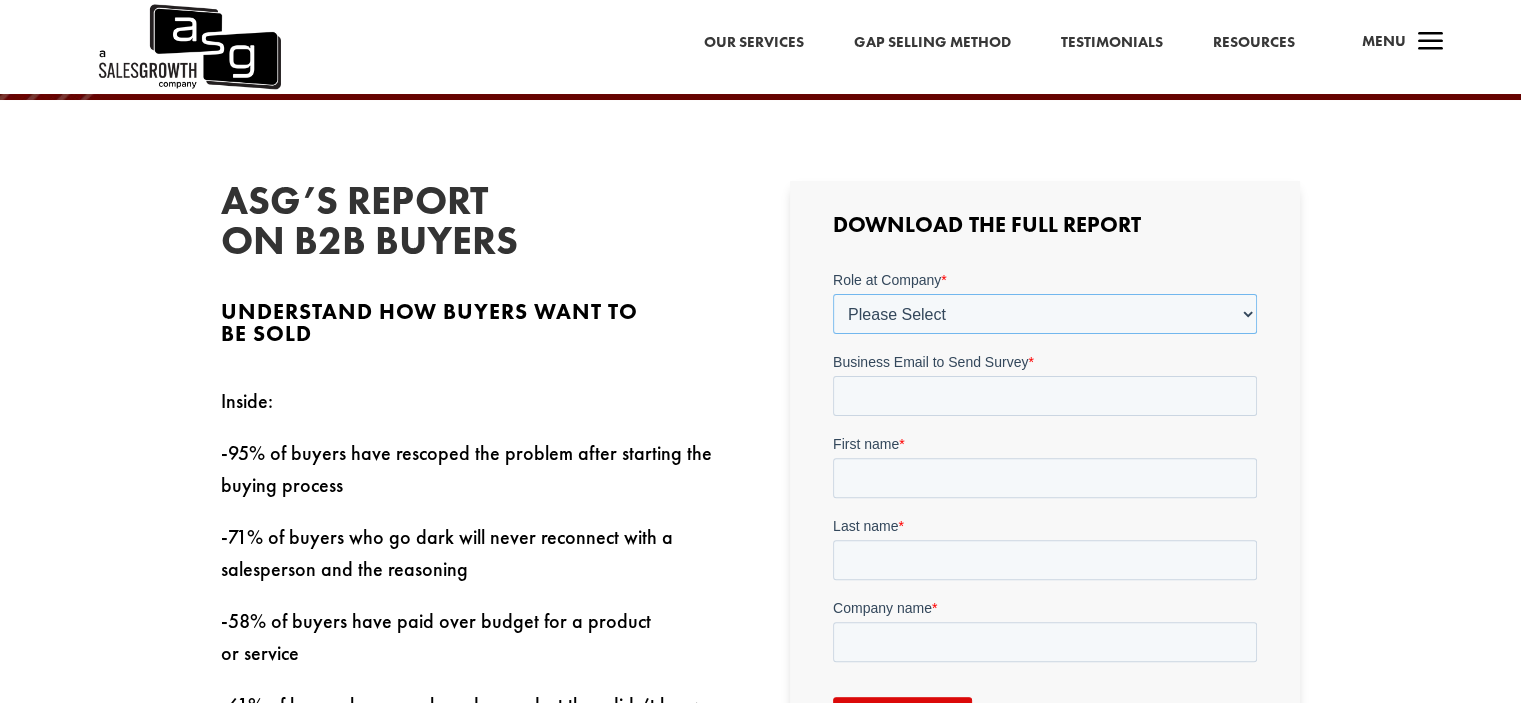 click on "Please Select C-Level (CRO, CSO, etc) Senior Leadership (VP of Sales, VP of Enablement, etc) Director/Manager (Sales Director, Regional Sales Manager, etc) Individual Contributor (AE, SDR, CSM, etc) Other" at bounding box center [1045, 314] 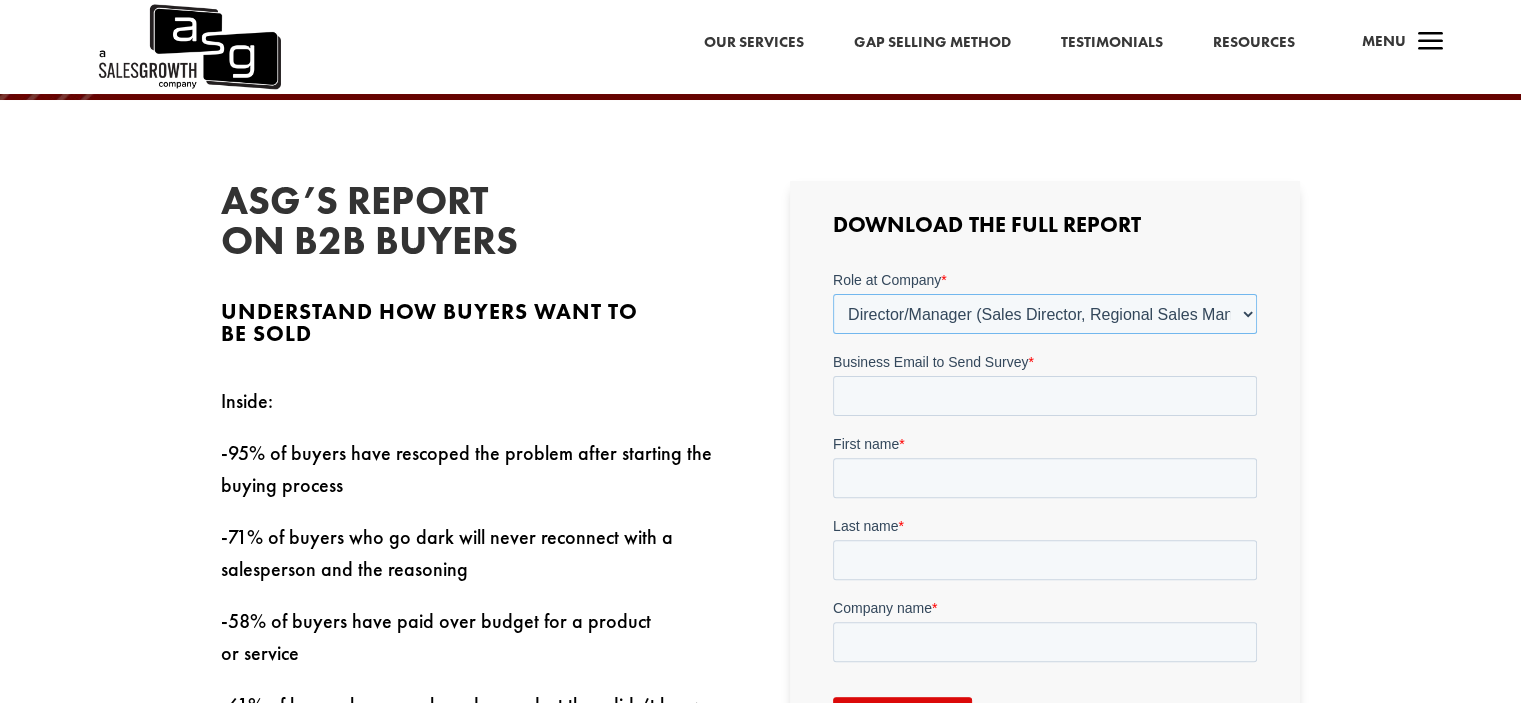 click on "Please Select C-Level (CRO, CSO, etc) Senior Leadership (VP of Sales, VP of Enablement, etc) Director/Manager (Sales Director, Regional Sales Manager, etc) Individual Contributor (AE, SDR, CSM, etc) Other" at bounding box center (1045, 314) 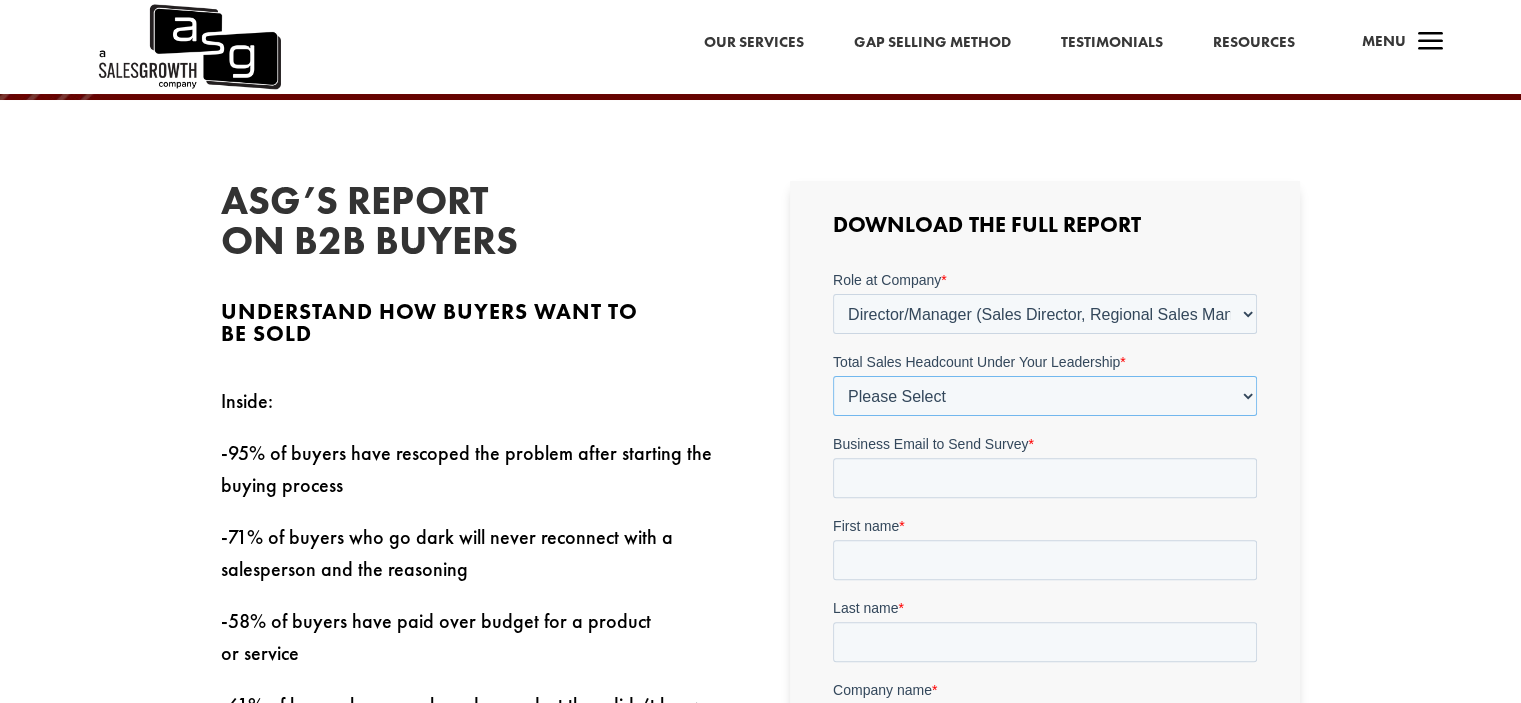 click on "Please Select Just Me 1-9 [PHONE_NUMBER] [PHONE_NUMBER]+" at bounding box center (1045, 396) 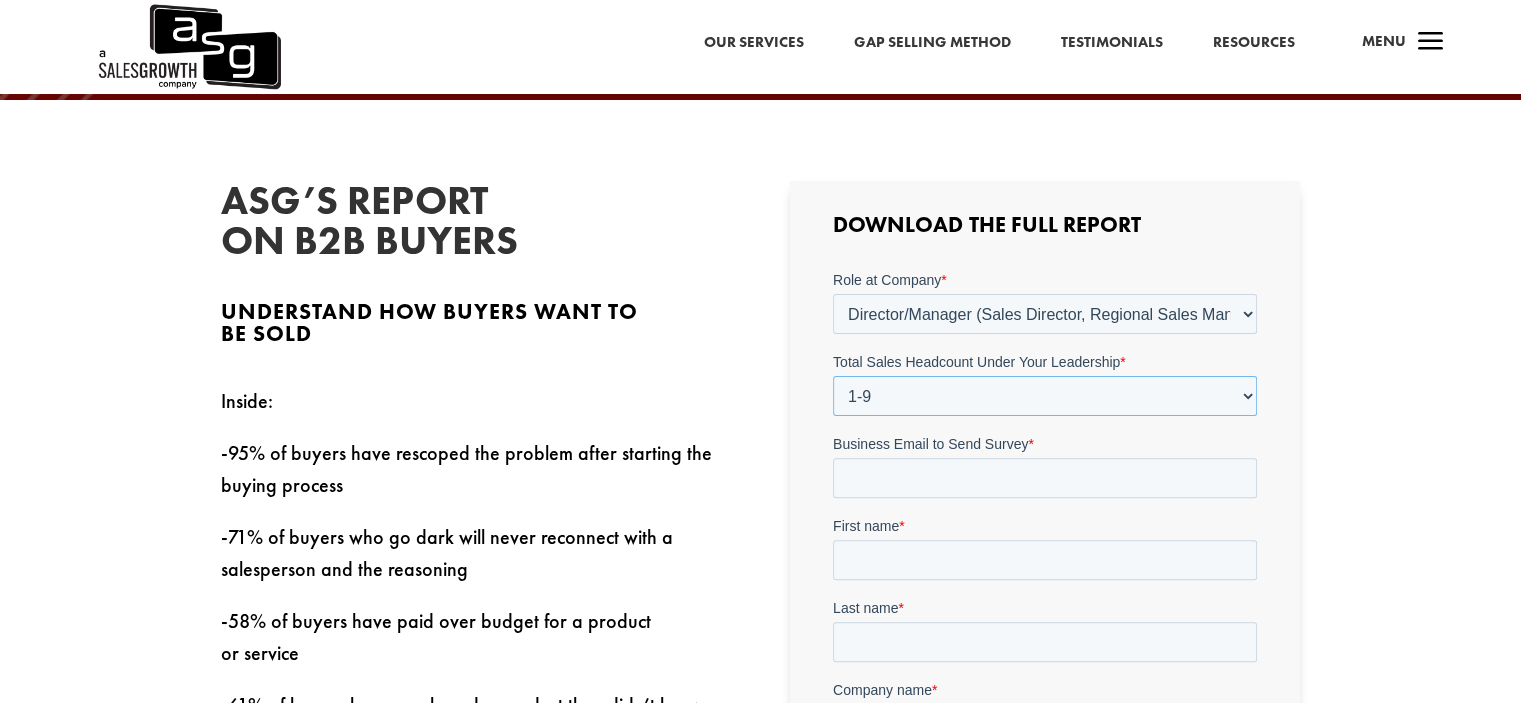 click on "Please Select Just Me 1-9 [PHONE_NUMBER] [PHONE_NUMBER]+" at bounding box center [1045, 396] 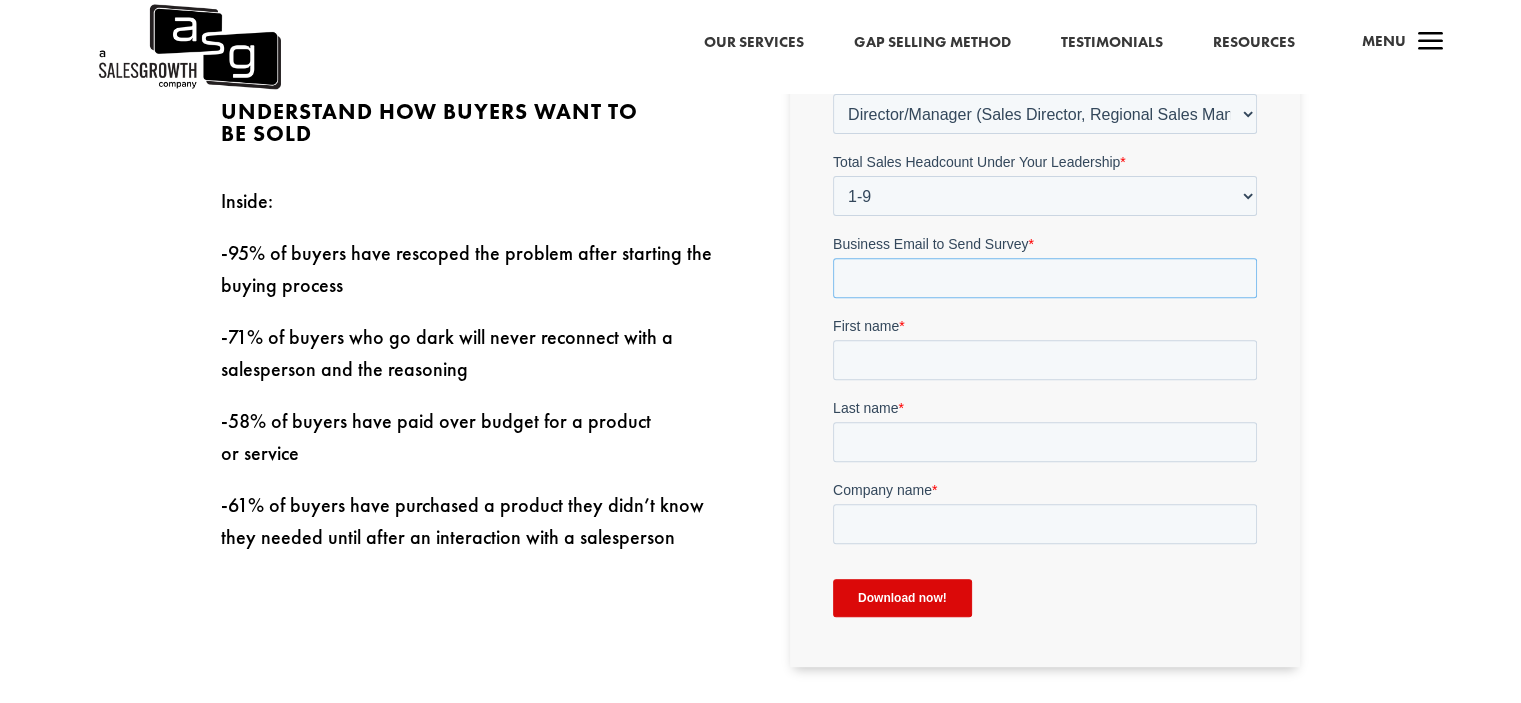 drag, startPoint x: 926, startPoint y: 281, endPoint x: 928, endPoint y: 293, distance: 12.165525 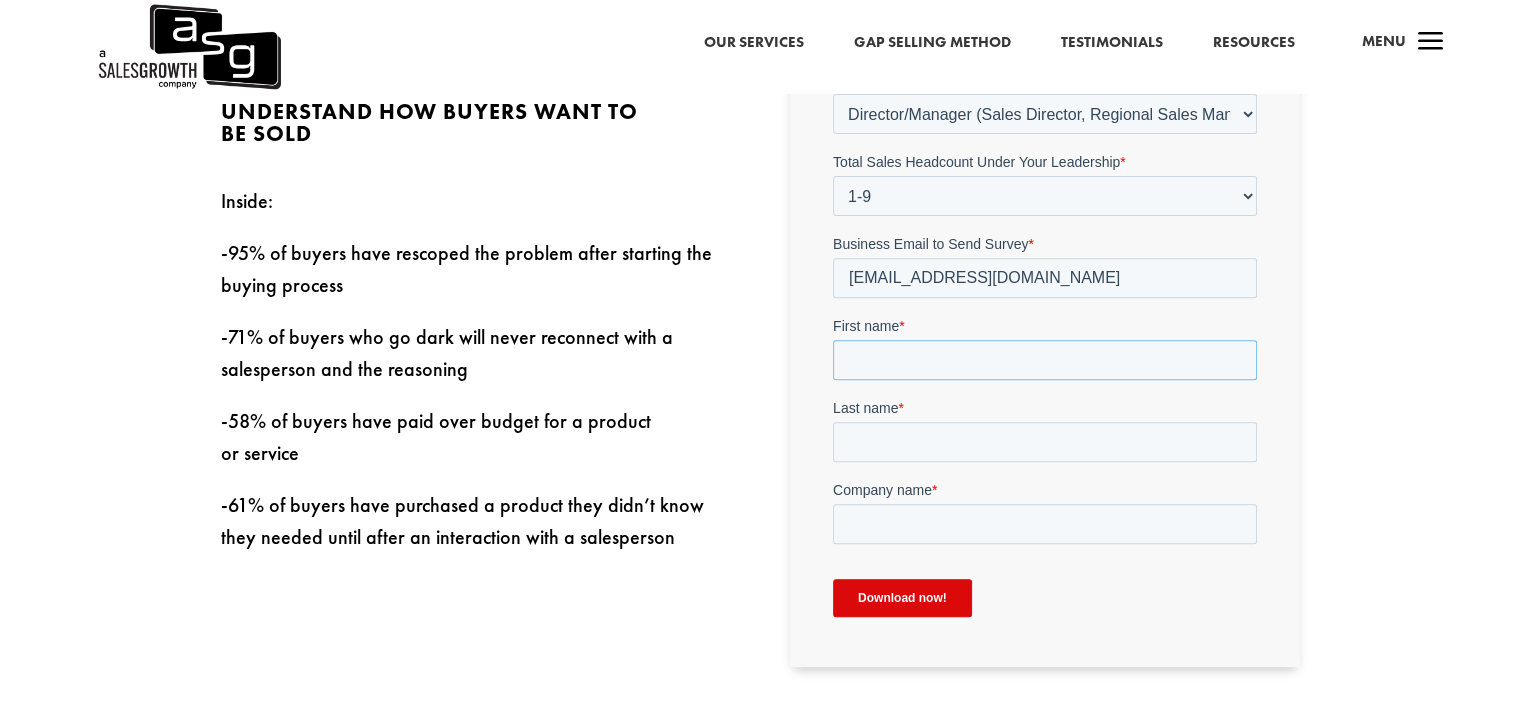 click on "First name *" at bounding box center (1045, 360) 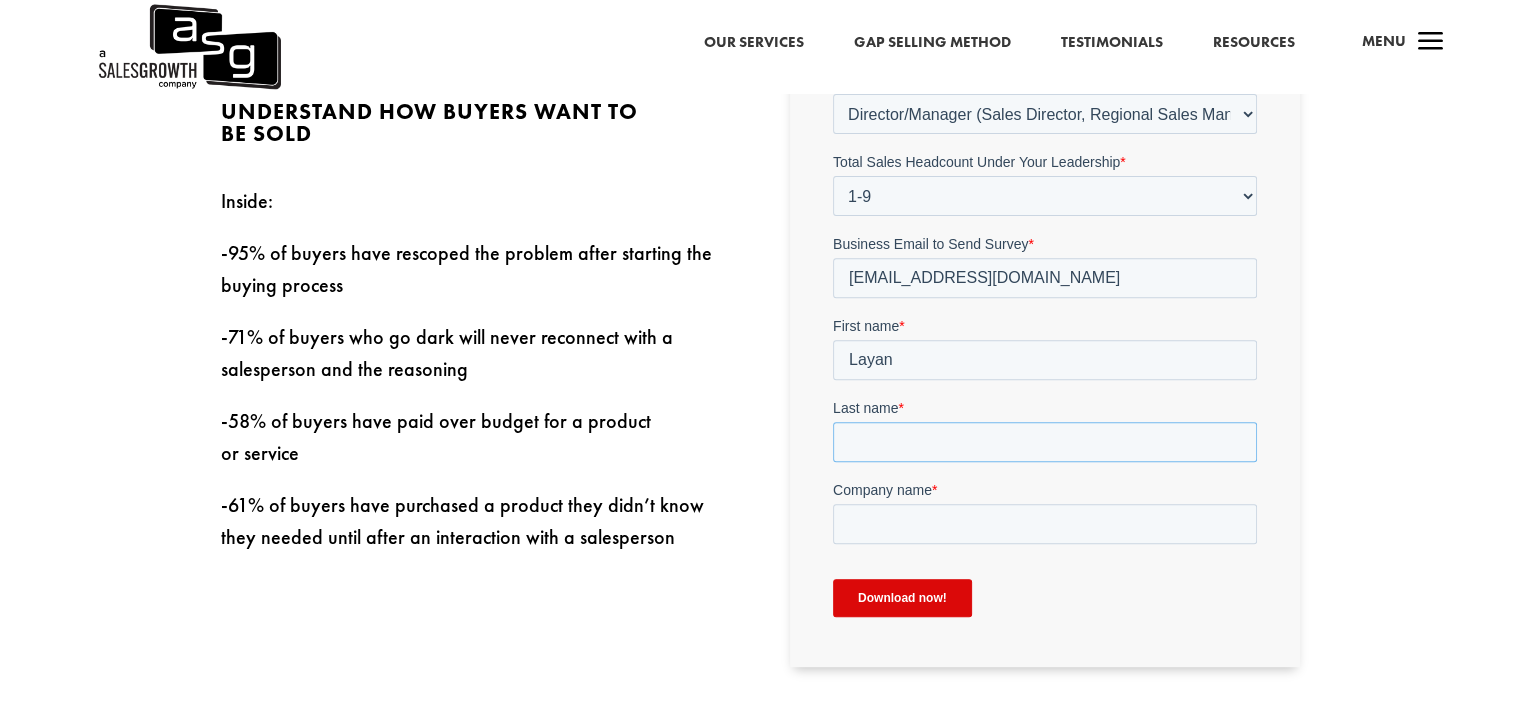 click on "Last name *" at bounding box center [1045, 442] 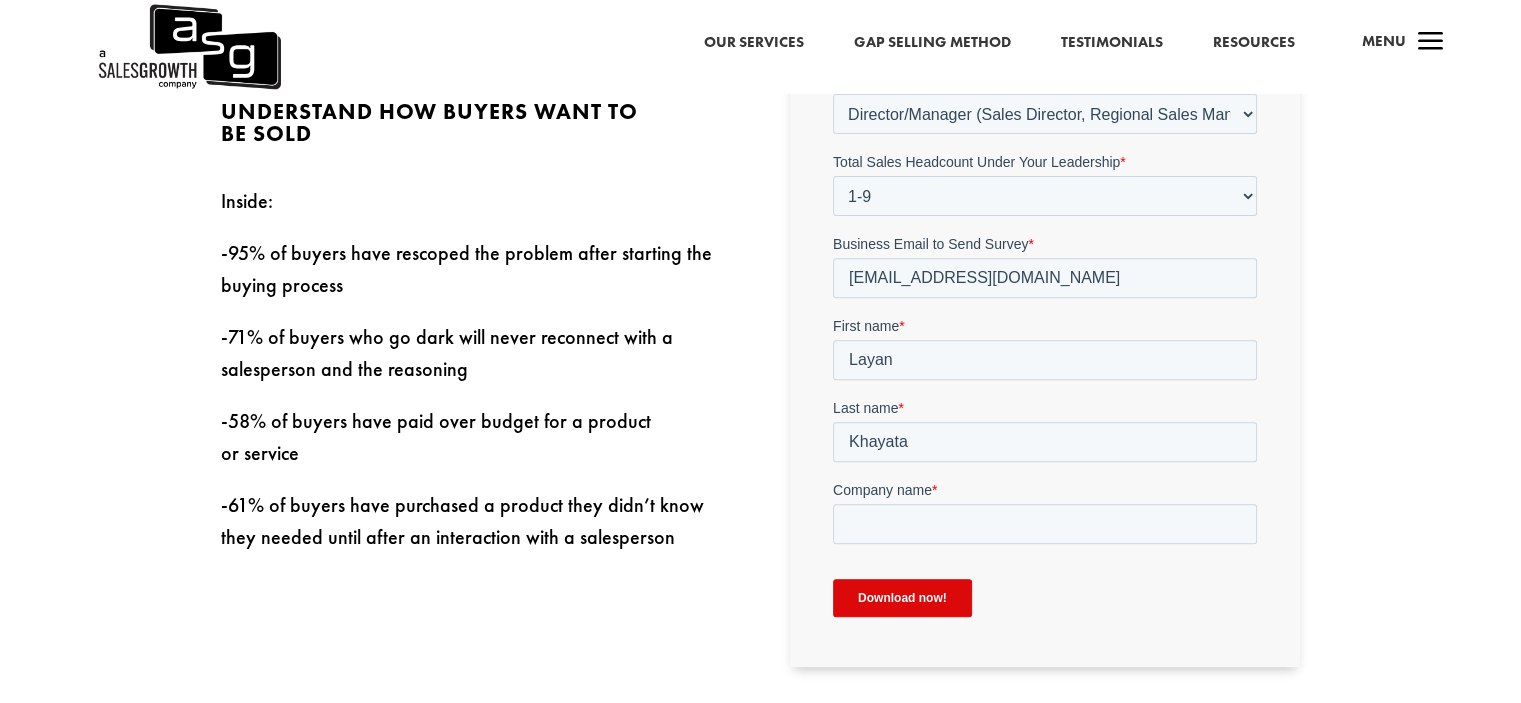 click on "Role at Company * Please Select C-Level (CRO, CSO, etc) Senior Leadership (VP of Sales, VP of Enablement, etc) Director/Manager (Sales Director, Regional Sales Manager, etc) Individual Contributor (AE, SDR, CSM, etc) Other Total Sales Headcount Under Your Leadership * Please Select Just Me 1-9 [PHONE_NUMBER] [PHONE_NUMBER]+ Business Email to Send Survey * [EMAIL_ADDRESS][DOMAIN_NAME] First name * Layan Last name * Khayata Company name * Download now!" at bounding box center [1045, 352] 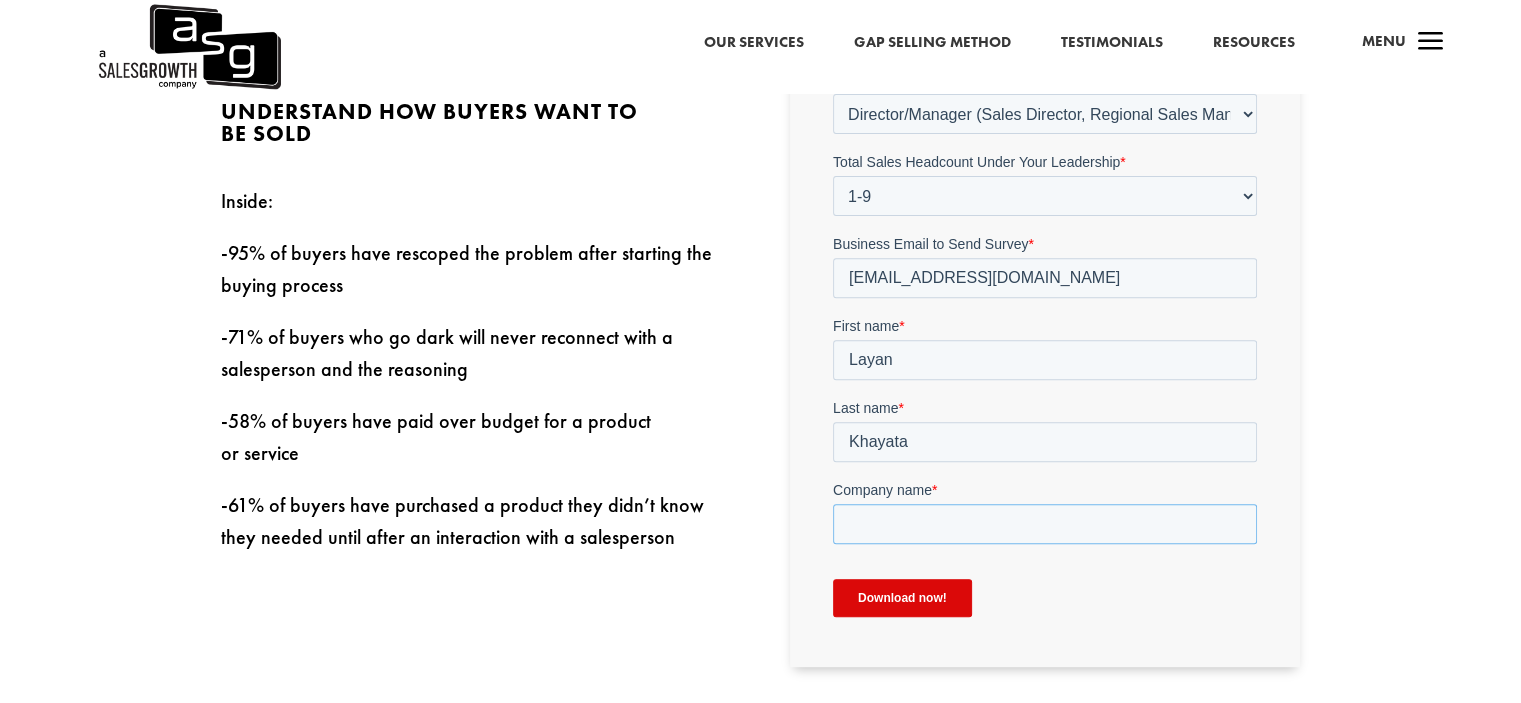 click on "Company name *" at bounding box center [1045, 524] 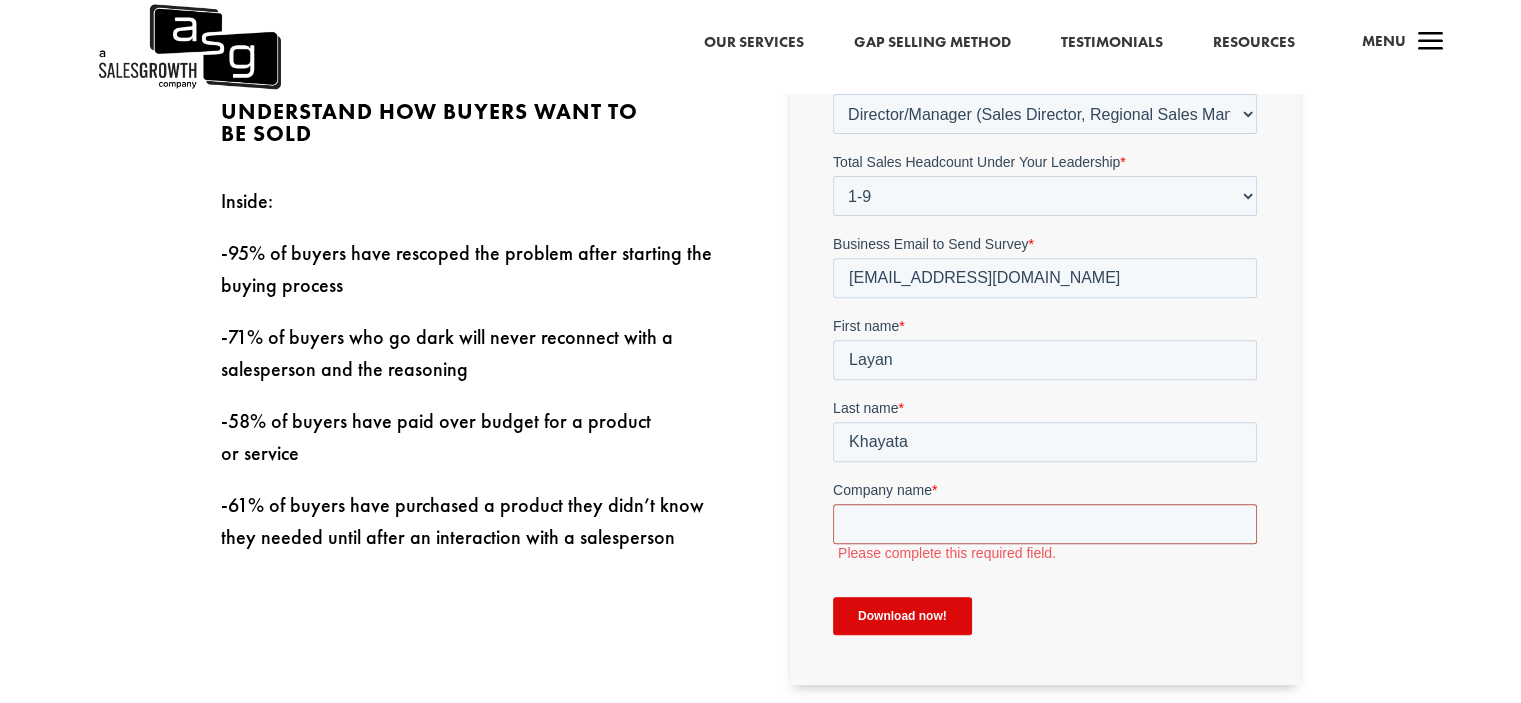 type on "G" 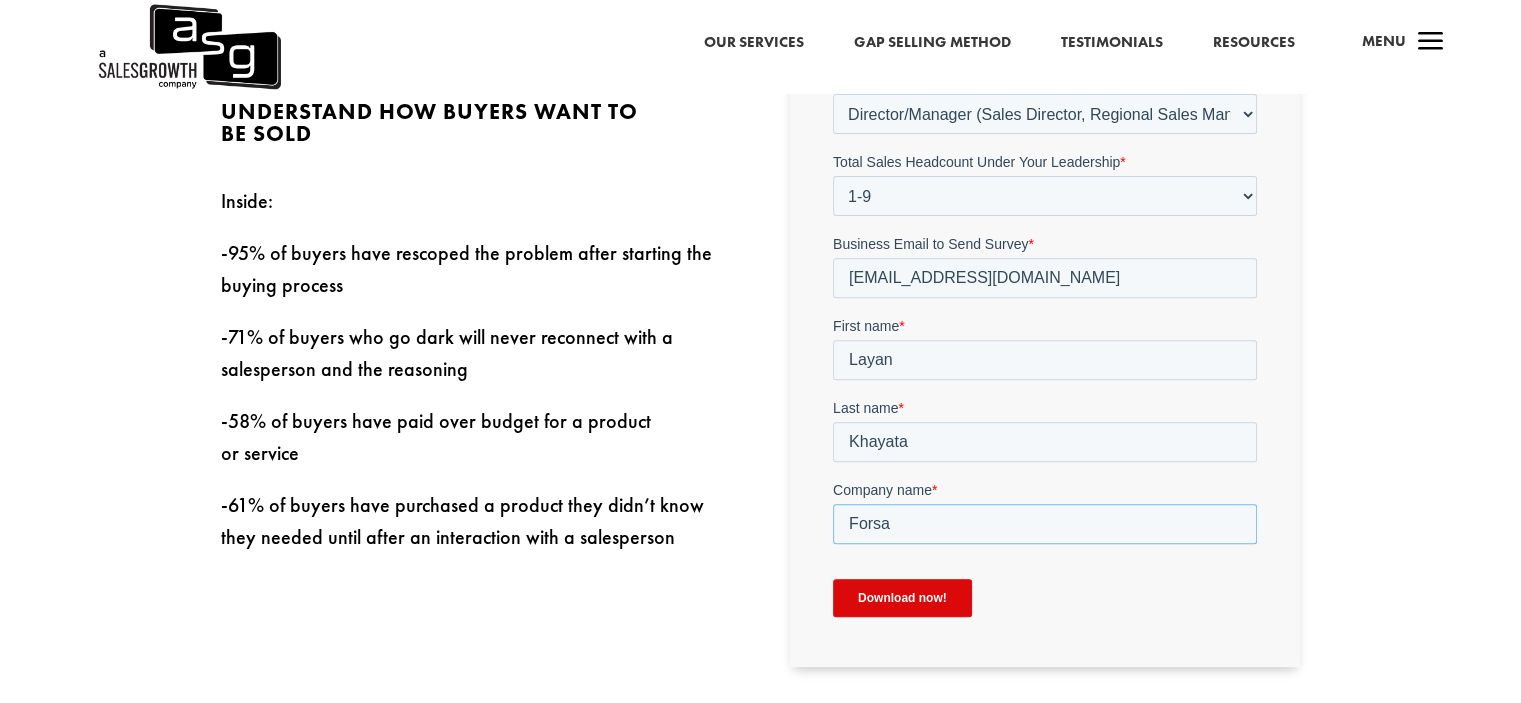 type on "Forsa" 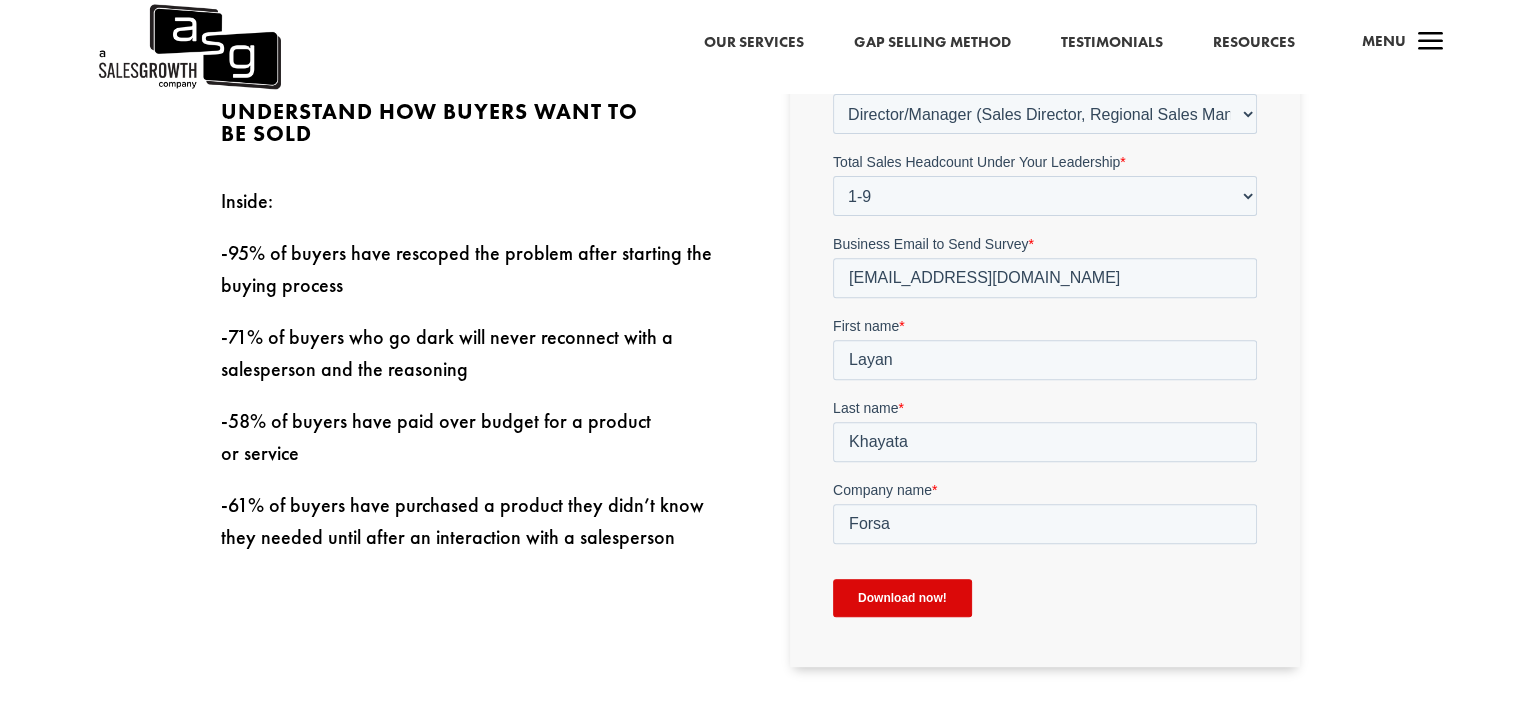 click on "Download now!" at bounding box center [902, 598] 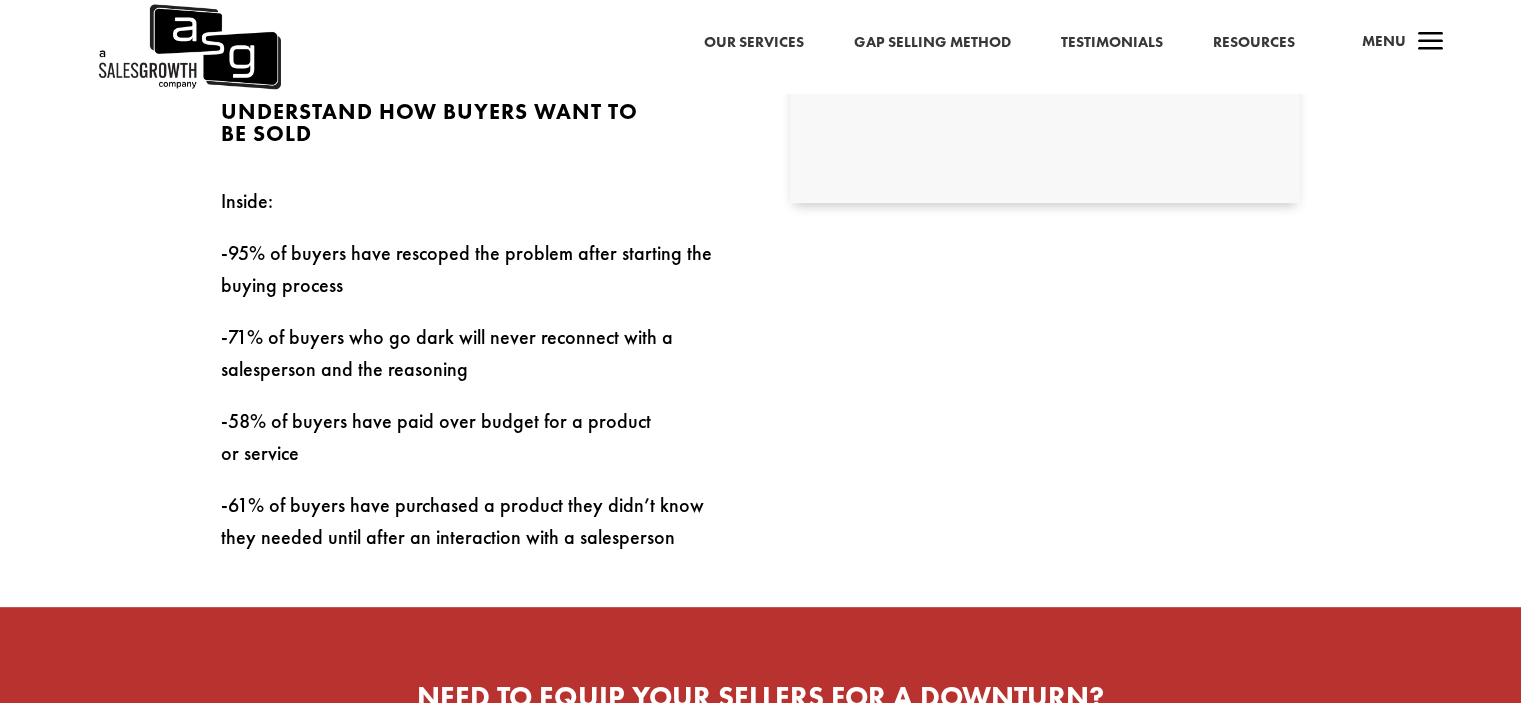 click on "Inside:" at bounding box center [476, 211] 